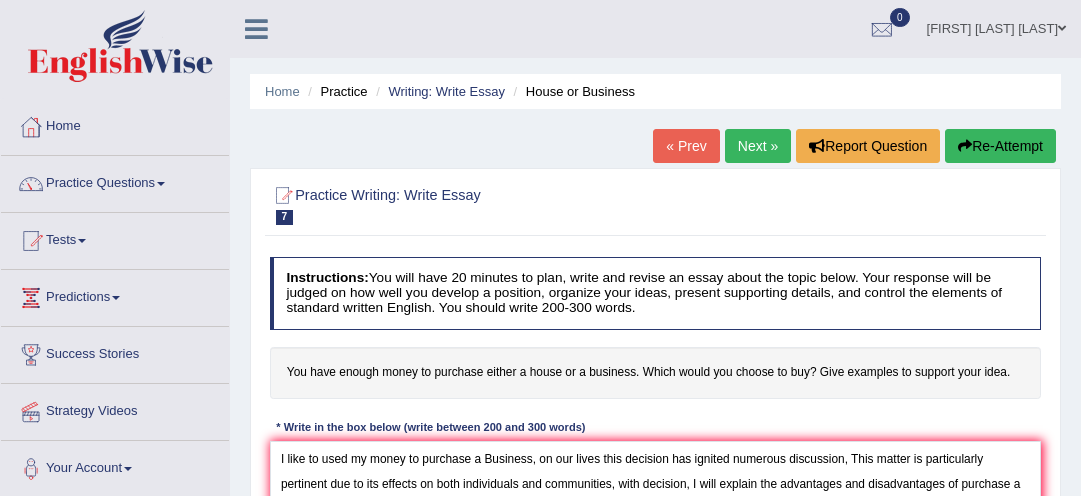 scroll, scrollTop: 527, scrollLeft: 0, axis: vertical 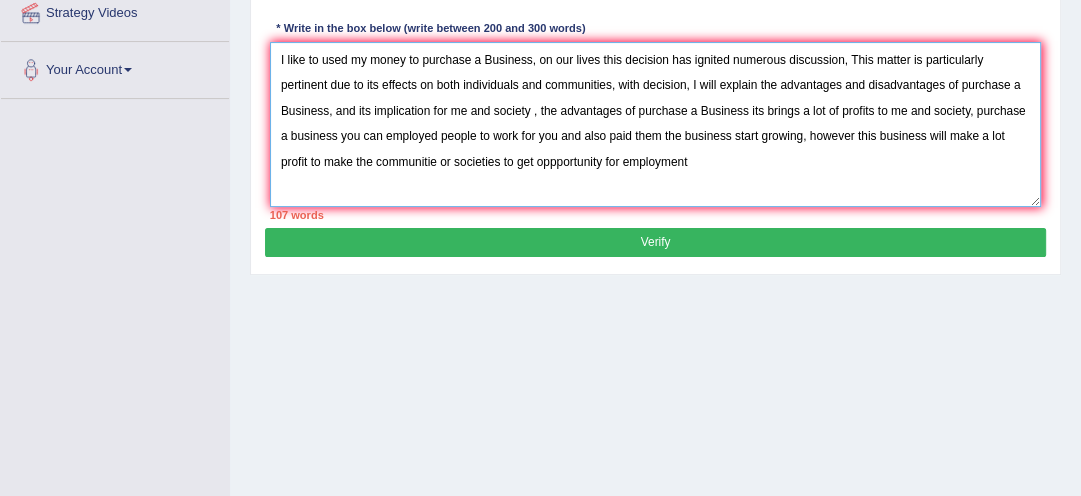 click on "I like to used my money to purchase a Business, on our lives this decision has ignited numerous discussion, This matter is particularly pertinent due to its effects on both individuals and communities, with decision, I will explain the advantages and disadvantages of purchase a Business, and its implication for me and society , the advantages of purchase a Business its brings a lot of profits to me and society, purchase a business you can employed people to work for you and also paid them the business start growing, however this business will make a lot profit to make the communitie or societies to get oppportunity for employment" at bounding box center (656, 124) 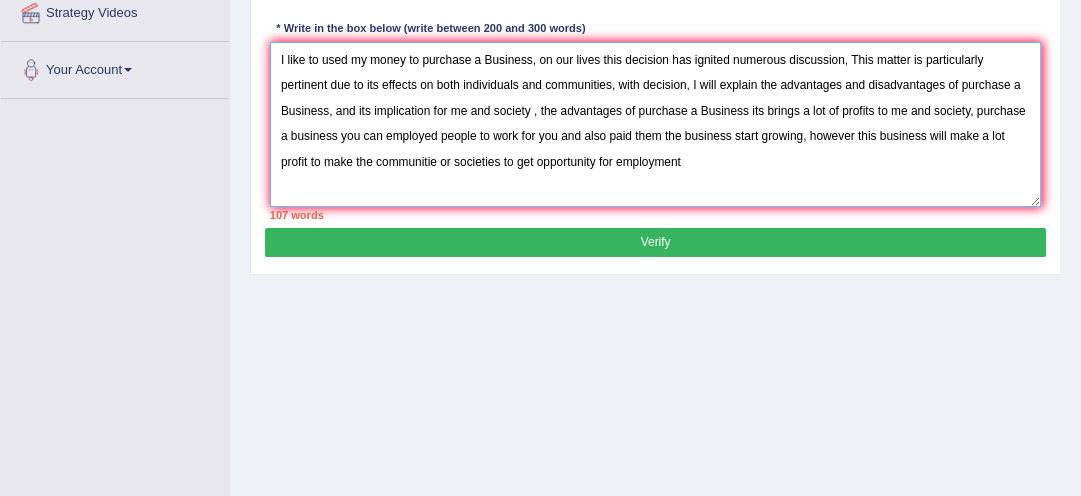click on "I like to used my money to purchase a Business, on our lives this decision has ignited numerous discussion, This matter is particularly pertinent due to its effects on both individuals and communities, with decision, I will explain the advantages and disadvantages of purchase a Business, and its implication for me and society , the advantages of purchase a Business its brings a lot of profits to me and society, purchase a business you can employed people to work for you and also paid them the business start growing, however this business will make a lot profit to make the communitie or societies to get opportunity for employment" at bounding box center (656, 124) 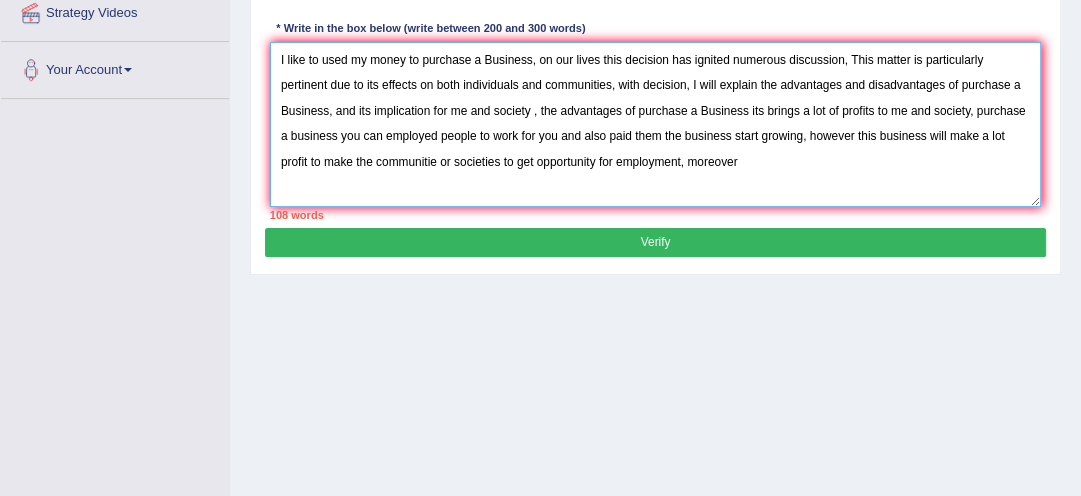 click on "I like to used my money to purchase a Business, on our lives this decision has ignited numerous discussion, This matter is particularly pertinent due to its effects on both individuals and communities, with decision, I will explain the advantages and disadvantages of purchase a Business, and its implication for me and society , the advantages of purchase a Business its brings a lot of profits to me and society, purchase a business you can employed people to work for you and also paid them the business start growing, however this business will make a lot profit to make the communitie or societies to get opportunity for employment, moreover" at bounding box center [656, 124] 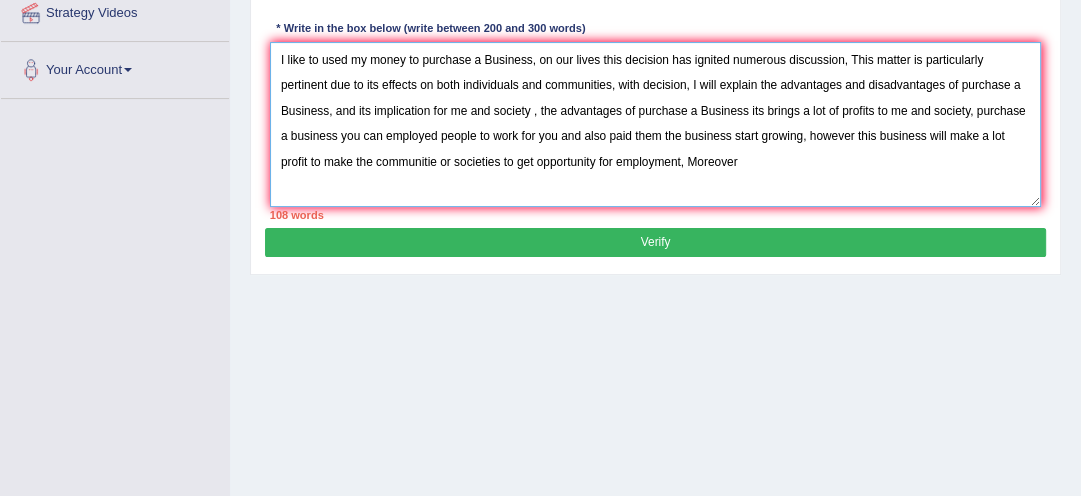 click on "I like to used my money to purchase a Business, on our lives this decision has ignited numerous discussion, This matter is particularly pertinent due to its effects on both individuals and communities, with decision, I will explain the advantages and disadvantages of purchase a Business, and its implication for me and society , the advantages of purchase a Business its brings a lot of profits to me and society, purchase a business you can employed people to work for you and also paid them the business start growing, however this business will make a lot profit to make the communitie or societies to get opportunity for employment, Moreover" at bounding box center (656, 124) 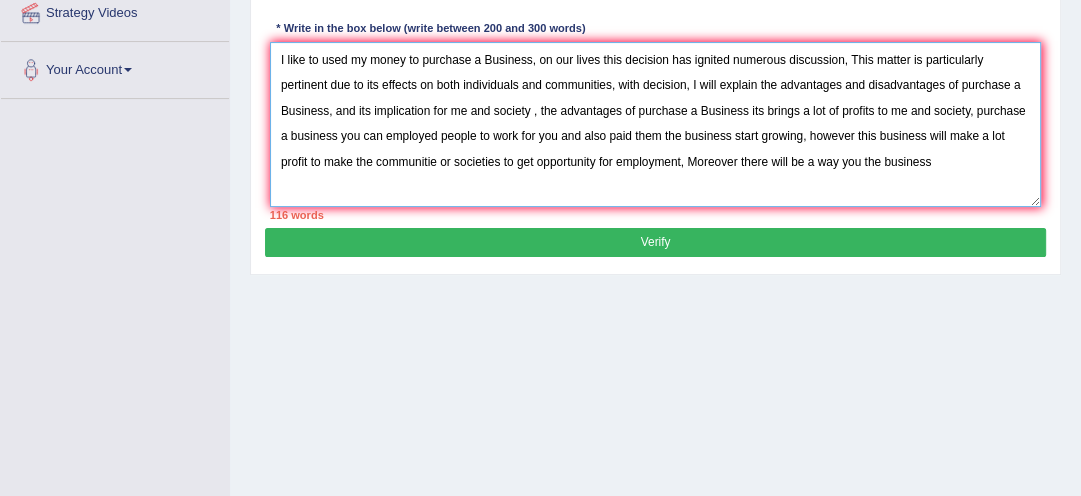 click on "I like to used my money to purchase a Business, on our lives this decision has ignited numerous discussion, This matter is particularly pertinent due to its effects on both individuals and communities, with decision, I will explain the advantages and disadvantages of purchase a Business, and its implication for me and society , the advantages of purchase a Business its brings a lot of profits to me and society, purchase a business you can employed people to work for you and also paid them the business start growing, however this business will make a lot profit to make the communitie or societies to get opportunity for employment, Moreover there will be a way you the business" at bounding box center [656, 124] 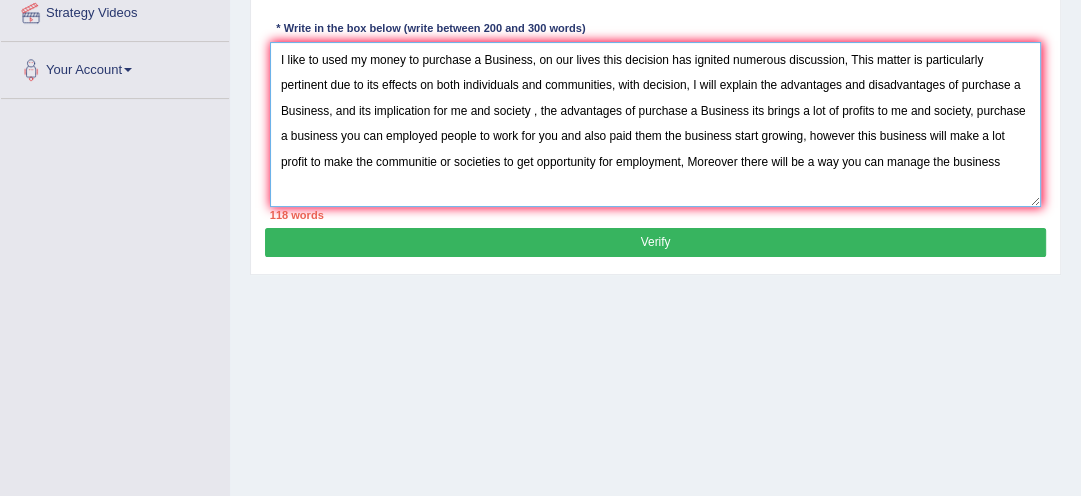click on "I like to used my money to purchase a Business, on our lives this decision has ignited numerous discussion, This matter is particularly pertinent due to its effects on both individuals and communities, with decision, I will explain the advantages and disadvantages of purchase a Business, and its implication for me and society , the advantages of purchase a Business its brings a lot of profits to me and society, purchase a business you can employed people to work for you and also paid them the business start growing, however this business will make a lot profit to make the communitie or societies to get opportunity for employment, Moreover there will be a way you can manage the business" at bounding box center (656, 124) 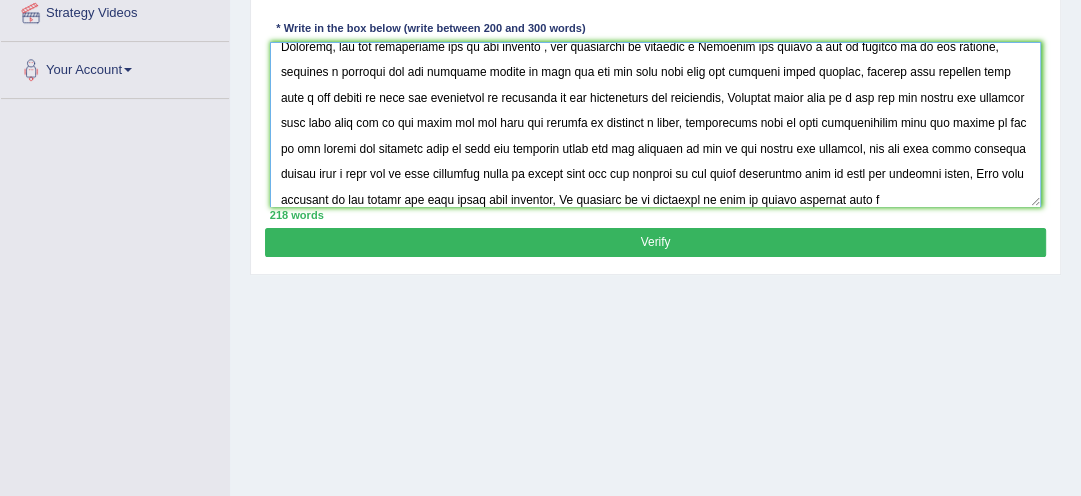 scroll, scrollTop: 106, scrollLeft: 0, axis: vertical 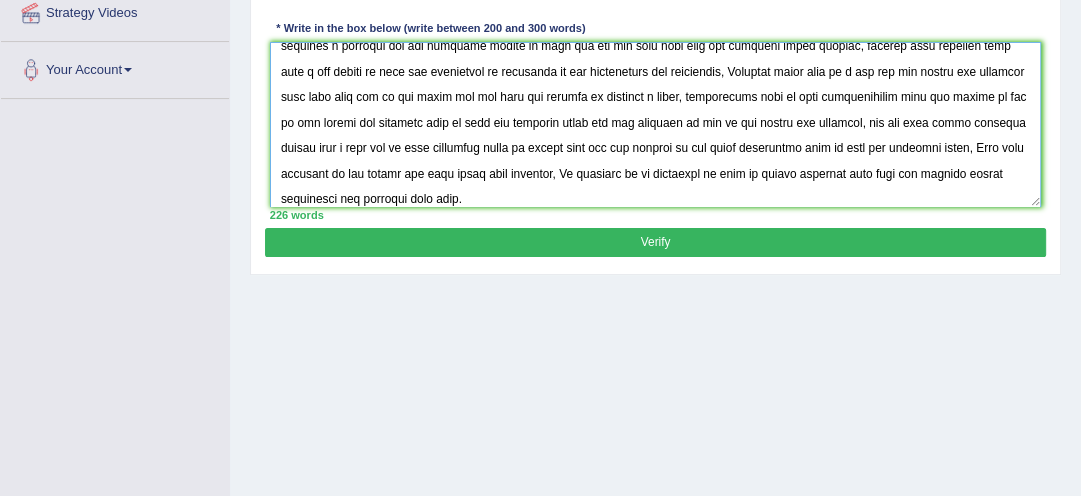 type on "I like to used my money to purchase a Business, on our lives this decision has ignited numerous discussion, This matter is particularly pertinent due to its effects on both individuals and communities, with decision, I will explain the advantages and disadvantages of purchase a Business, and its implication for me and society , the advantages of purchase a Business its brings a lot of profits to me and society, purchase a business you can employed people to work for you and also paid them the business start growing, however this business will make a lot profit to make the communitie or societies to get opportunity for employment, Moreover there will be a way you can manage the business that will help you to get money and you used the profits to purchase a [RESIDENCE], furthermore some of this disadvantages that can occurs if you do not manage the business well is that the business money can get finished up you do not manage the business, and for that every business should have a plan how to meet customers needs ..." 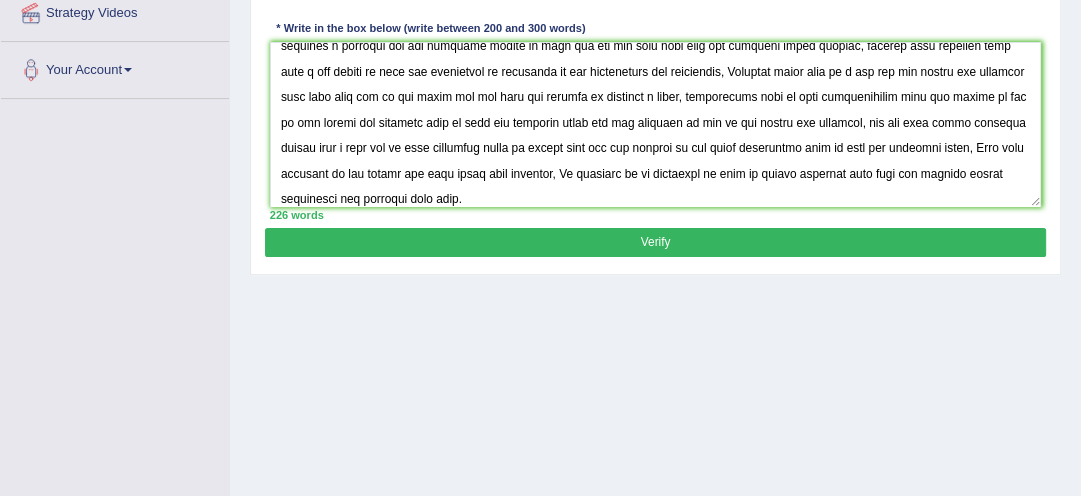 click on "Verify" at bounding box center (655, 242) 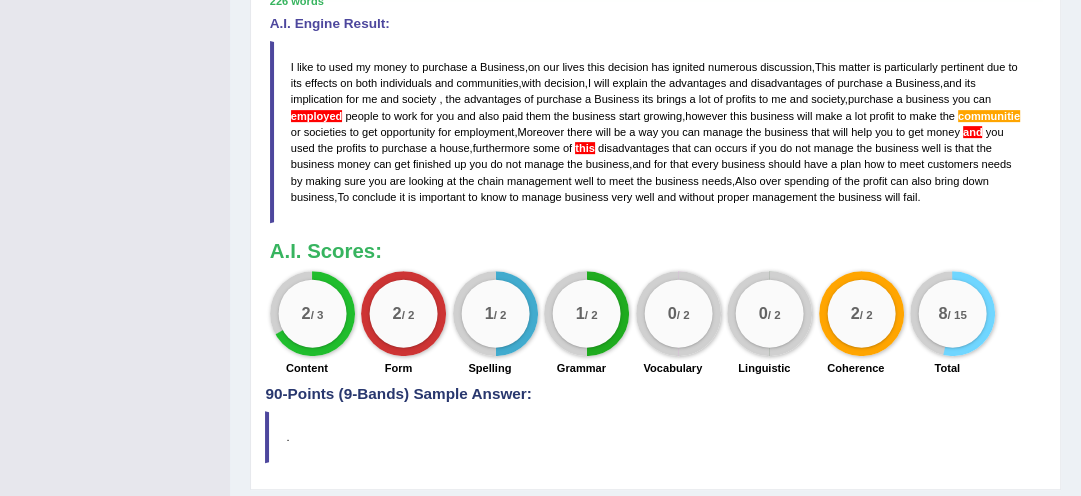 scroll, scrollTop: 591, scrollLeft: 0, axis: vertical 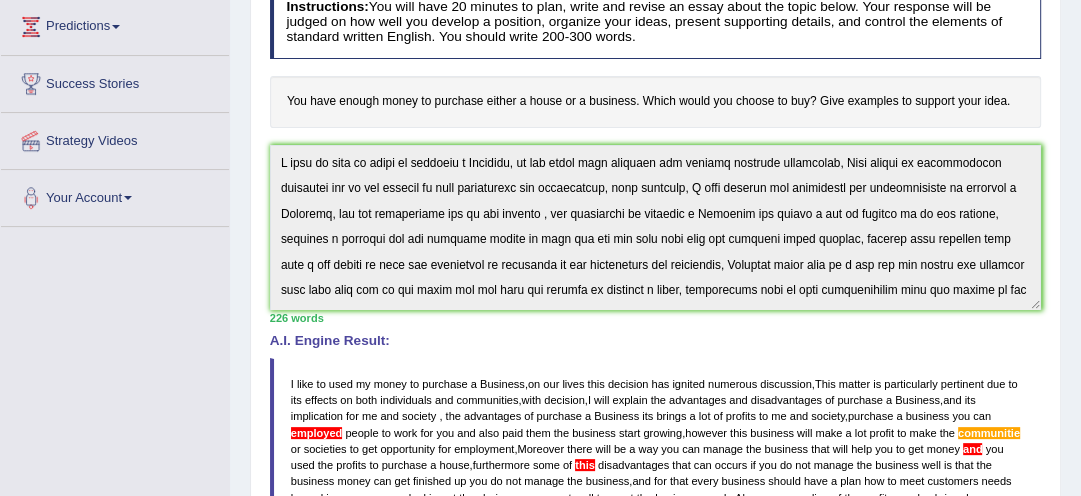 click on "Home
Practice
Writing: Write Essay
House or Business
« Prev Next »  Report Question  Re-Attempt
Practice Writing: Write Essay
7
House or Business
Instructions:  You will have 20 minutes to plan, write and revise an essay about the topic below. Your response will be judged on how well you develop a position, organize your ideas, present supporting details, and control the elements of standard written English. You should write 200-300 words.
You have enough money to purchase either a house or a business. Which would you choose to buy? Give examples to support your idea. * Write in the box below (write between 200 and 300 words) 226 words Written Keywords:  money  purchase  house  business  decision  profit  employment  management  opportunity  society A.I. Engine Result: I   like   to   used   my   money   to     a" at bounding box center (655, 274) 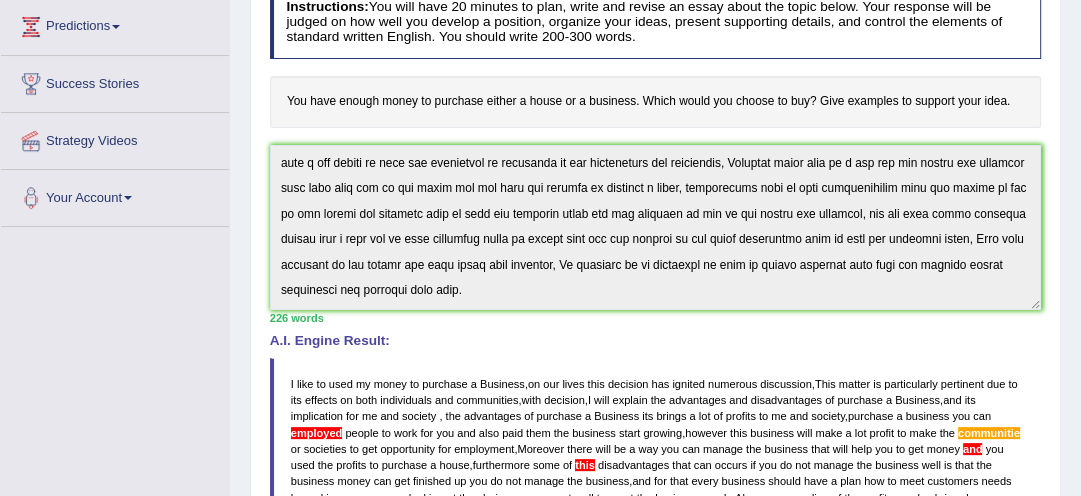 click on "Instructions:  You will have 20 minutes to plan, write and revise an essay about the topic below. Your response will be judged on how well you develop a position, organize your ideas, present supporting details, and control the elements of standard written English. You should write 200-300 words.
You have enough money to purchase either a house or a business. Which would you choose to buy? Give examples to support your idea. * Write in the box below (write between 200 and 300 words) 226 words Written Keywords:  money  purchase  [RESIDENCE]  business  decision  profit  employment  management  opportunity  society A.I. Engine Result: I   like   to   used   my   money   to   purchase   a   Business ,  on   our   lives   this   decision   has   ignited   numerous   discussion ,  This   matter   is   particularly   pertinent   due   to   its   effects   on   both   individuals   and   communities ,  with   decision ,  I   will   explain   the   advantages   and   disadvantages   of   purchase   a   ,  and" at bounding box center [655, 340] 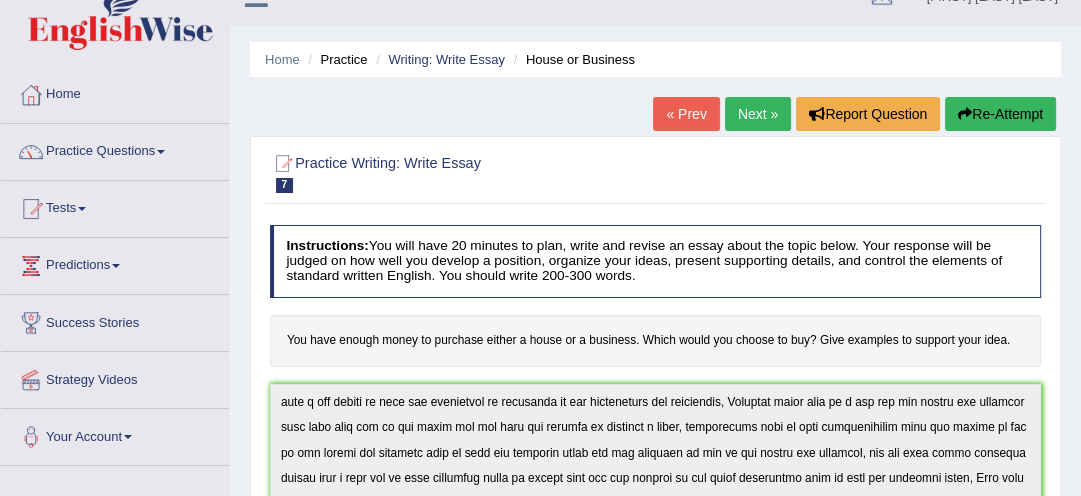 scroll, scrollTop: 15, scrollLeft: 0, axis: vertical 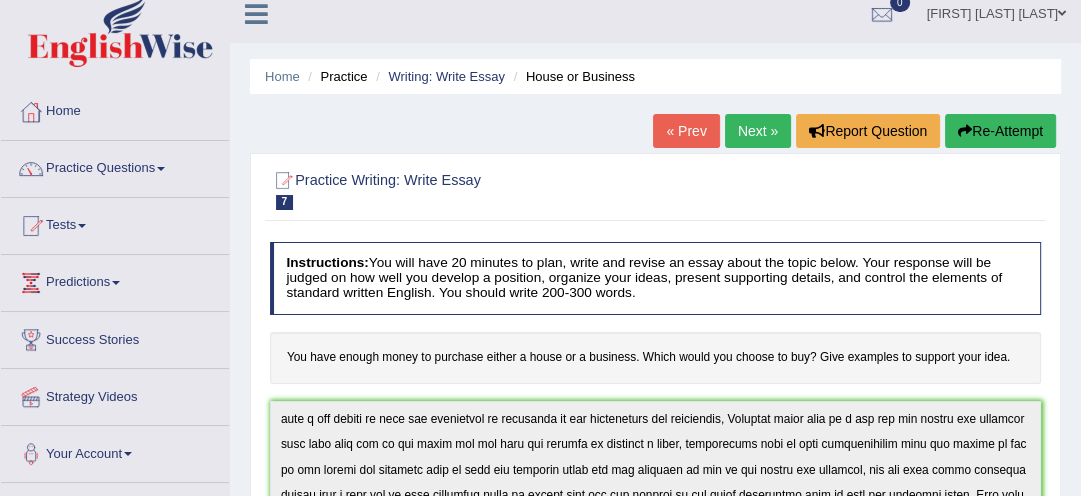 click on "Re-Attempt" at bounding box center [1000, 131] 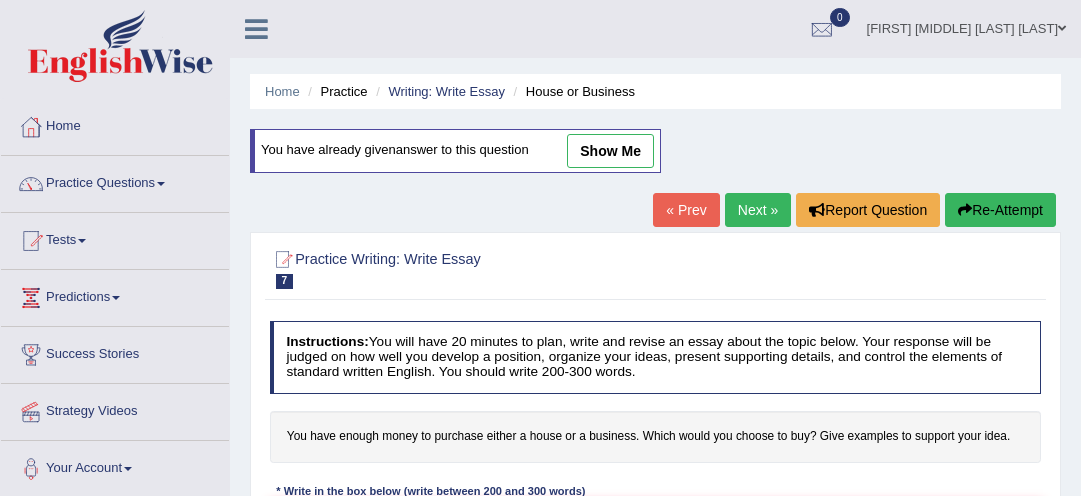 scroll, scrollTop: 15, scrollLeft: 0, axis: vertical 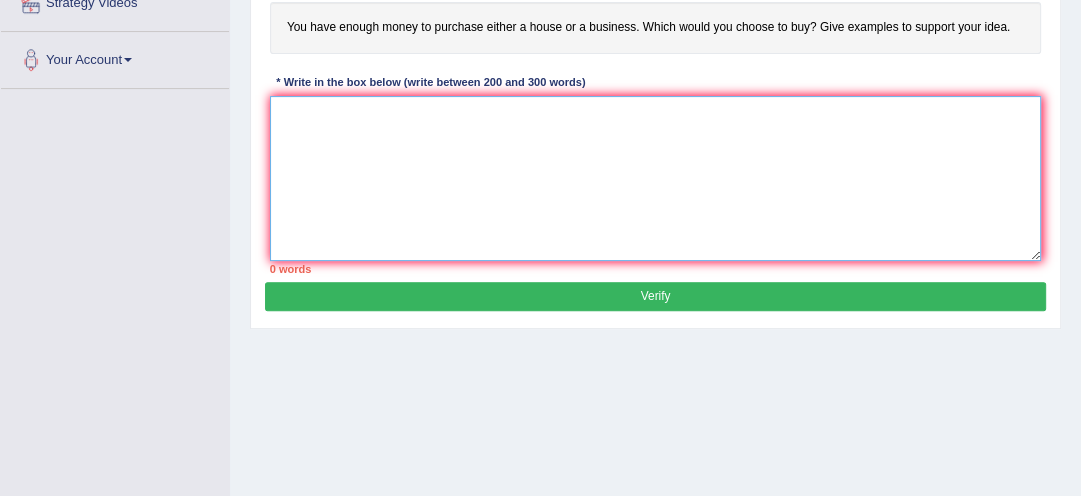 click at bounding box center (656, 178) 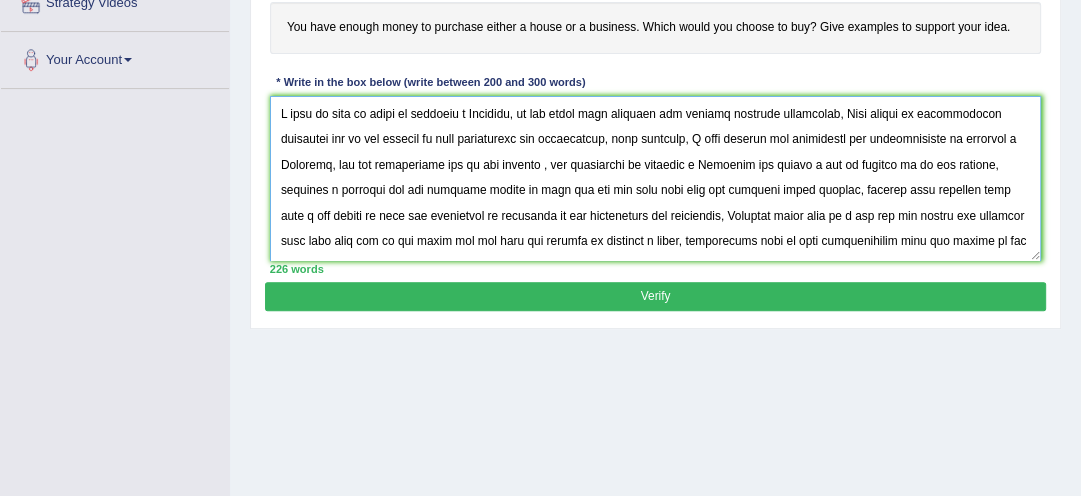 scroll, scrollTop: 106, scrollLeft: 0, axis: vertical 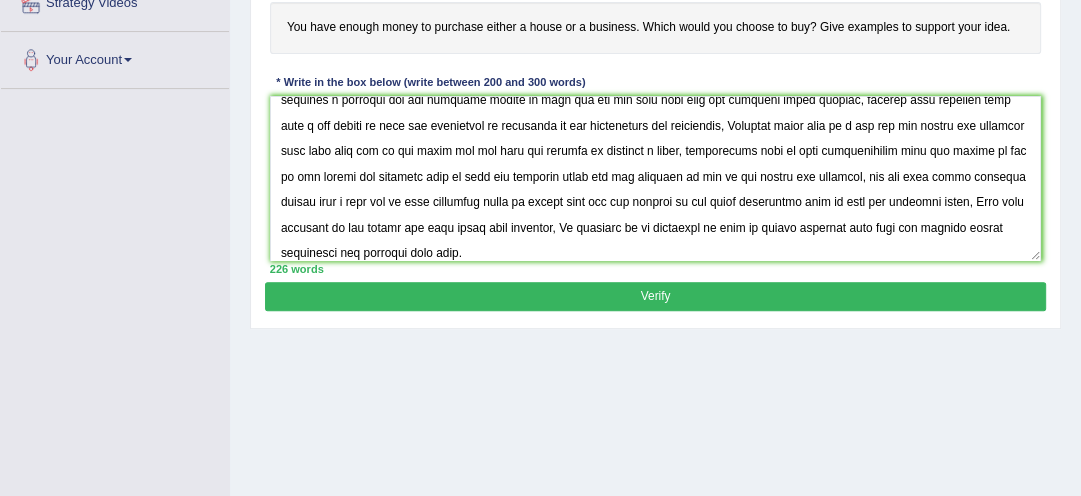 click on "Instructions:  You will have 20 minutes to plan, write and revise an essay about the topic below. Your response will be judged on how well you develop a position, organize your ideas, present supporting details, and control the elements of standard written English. You should write 200-300 words.
You have enough money to purchase either a house or a business. Which would you choose to buy? Give examples to support your idea. * Write in the box below (write between 200 and 300 words) 226 words Written Keywords: A.I. Engine Result: Processing... A.I. Scores:
2  / 3              Content
2  / 2              Form
1  / 2              Spelling
1  / 2              Grammar
0  / 2              Vocabulary
0  / 2              Linguistic
2  / 2 Coherence" at bounding box center [655, 93] 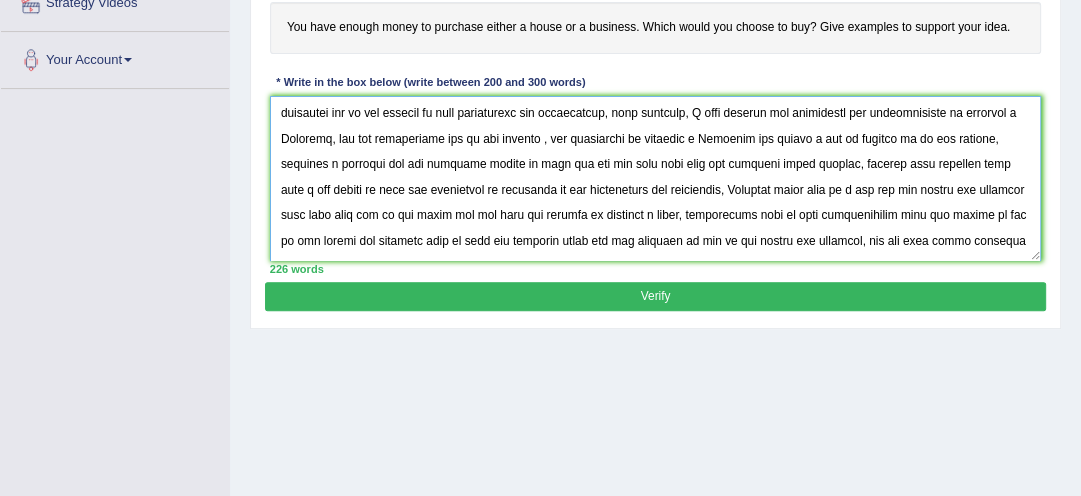 scroll, scrollTop: 5, scrollLeft: 0, axis: vertical 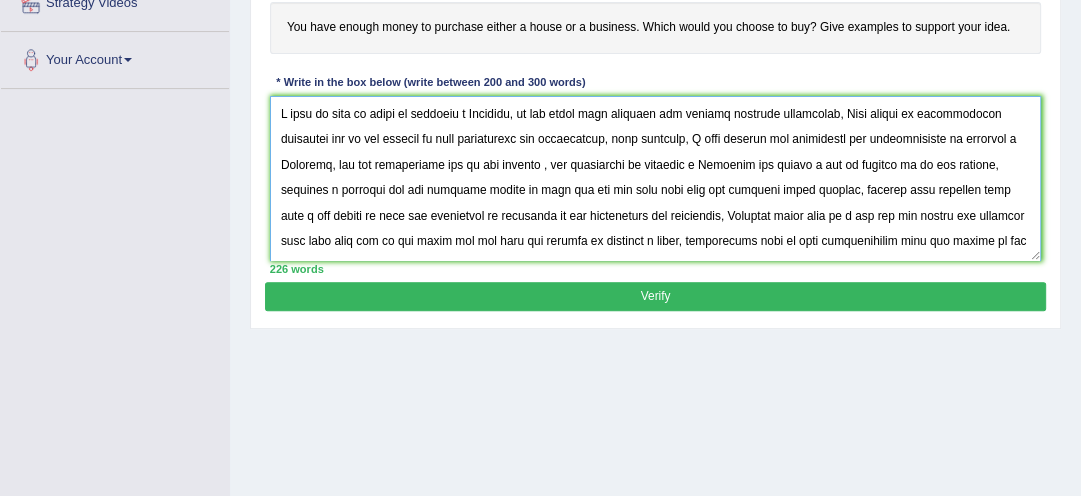 drag, startPoint x: 809, startPoint y: 218, endPoint x: 636, endPoint y: 223, distance: 173.07224 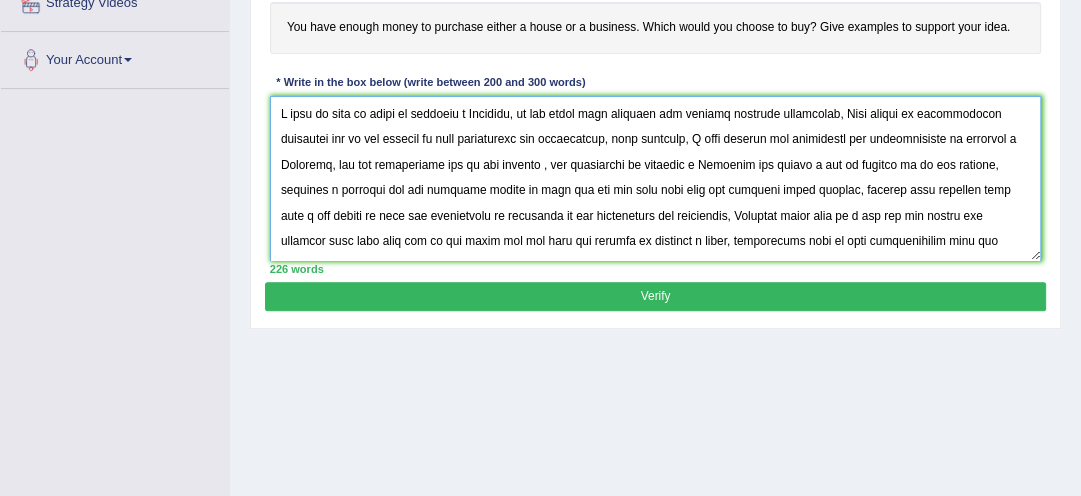 click at bounding box center (656, 178) 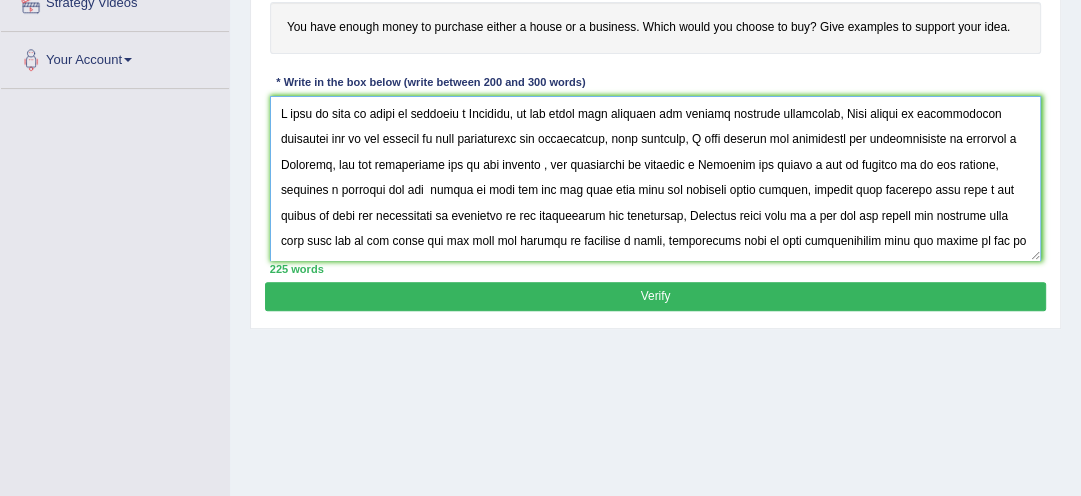 click at bounding box center [656, 178] 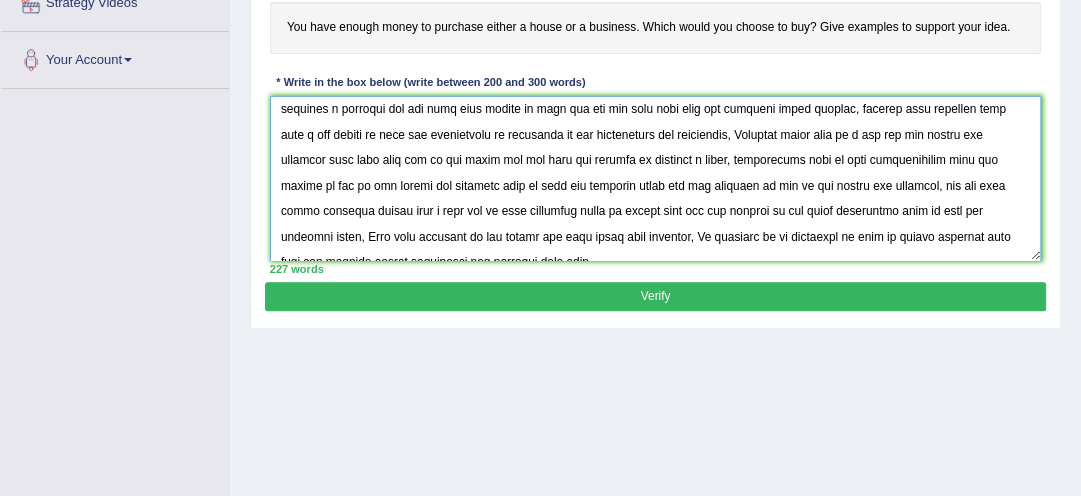 scroll, scrollTop: 112, scrollLeft: 0, axis: vertical 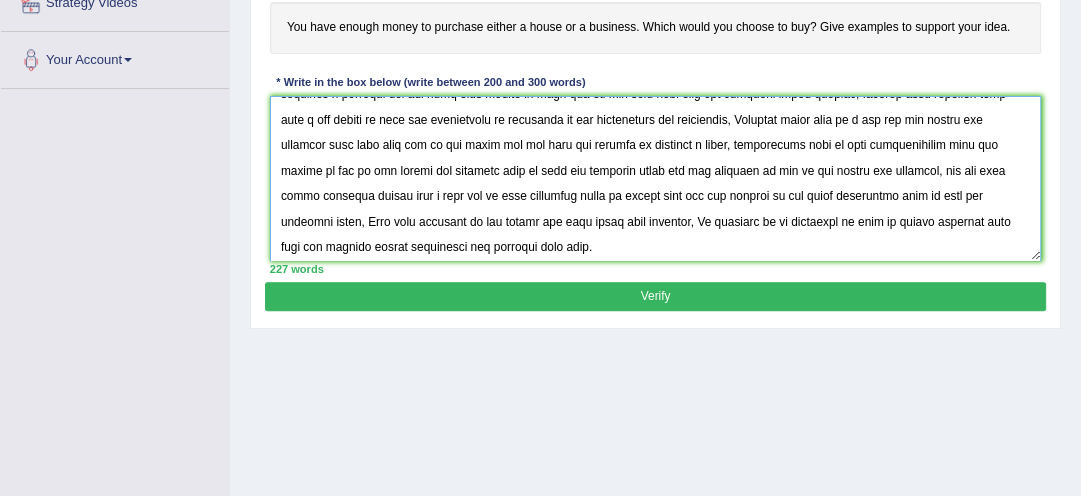 click at bounding box center [656, 178] 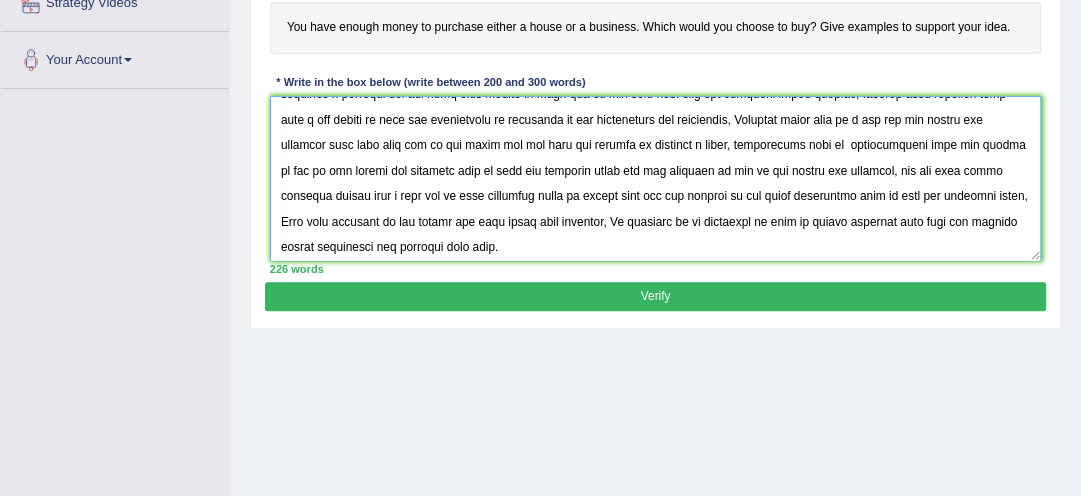 click at bounding box center [656, 178] 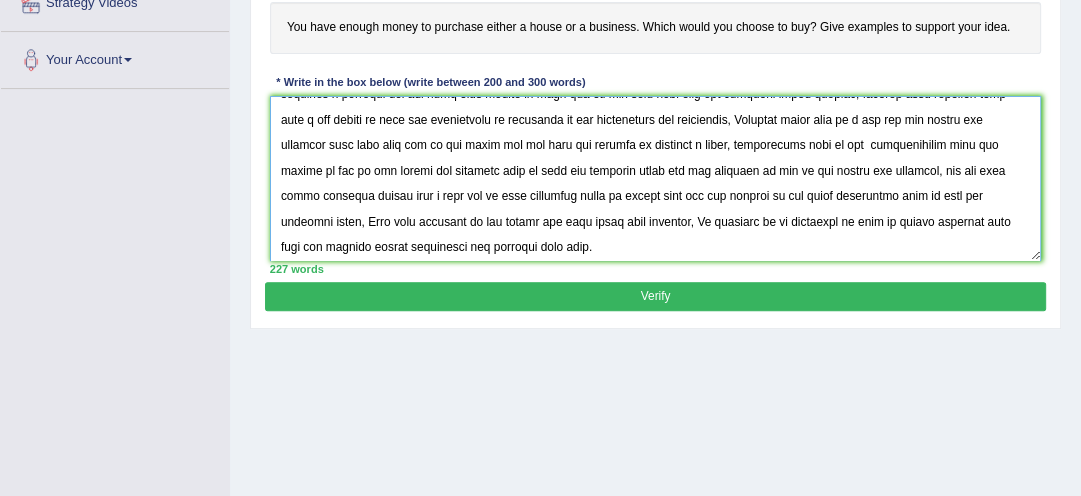 click at bounding box center (656, 178) 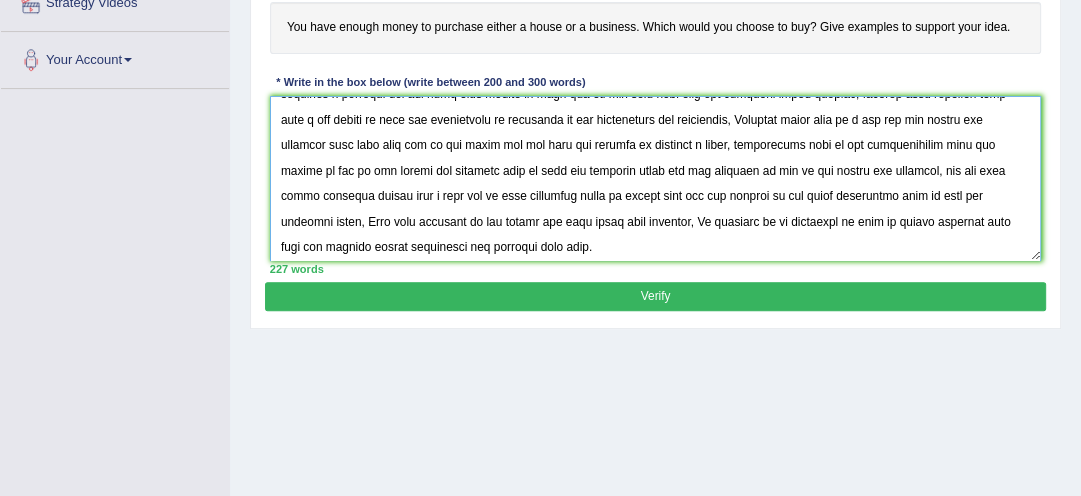 scroll, scrollTop: 119, scrollLeft: 0, axis: vertical 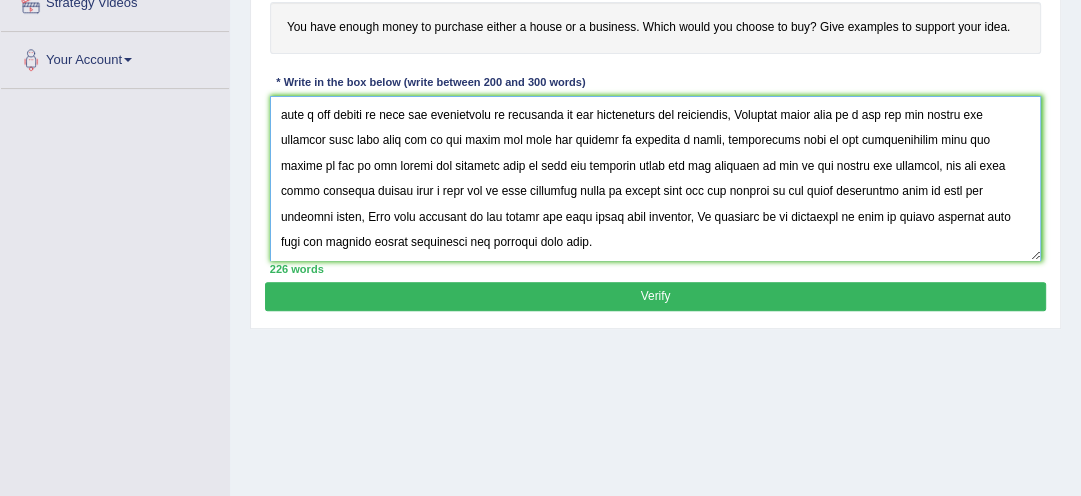 click at bounding box center [656, 178] 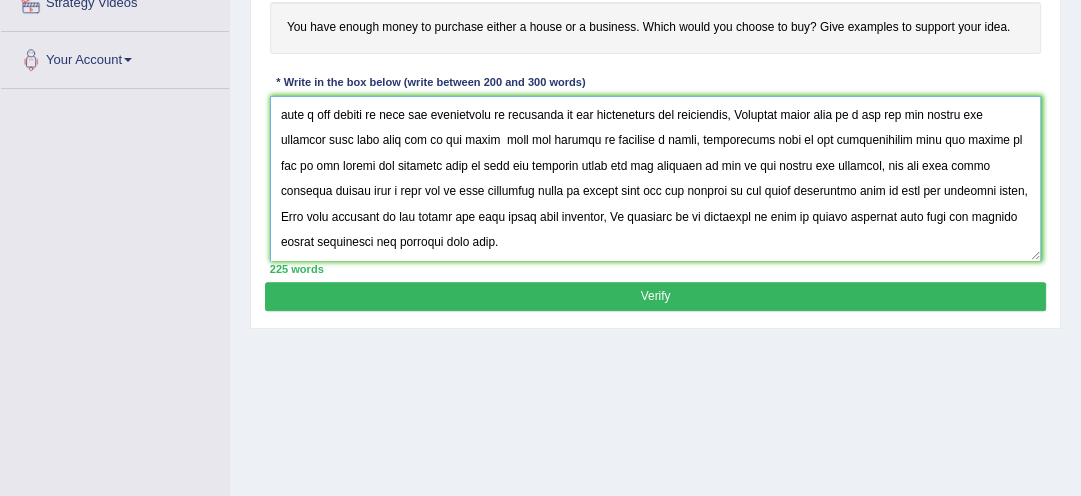 click at bounding box center [656, 178] 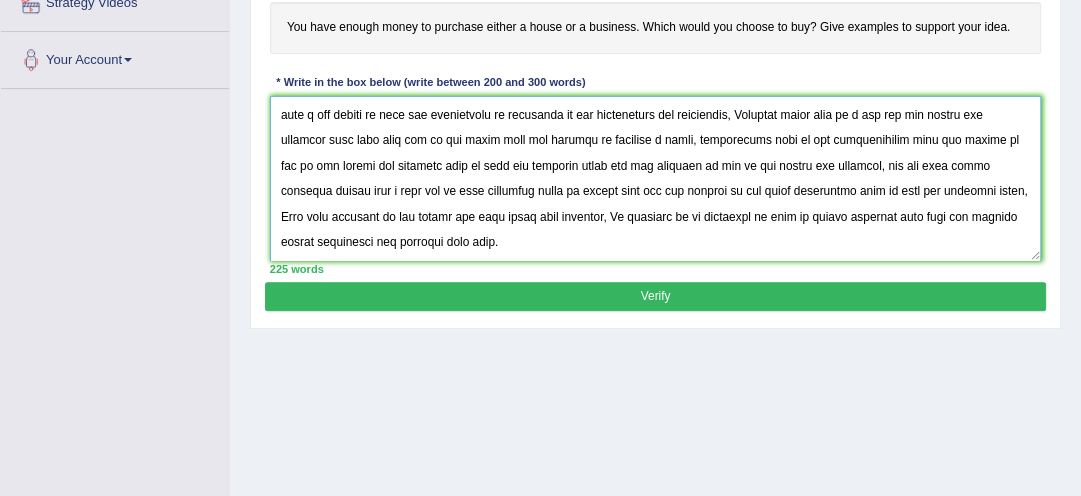 type on "I like to used my money to purchase a Business, on our lives this decision has ignited numerous discussion, This matter is particularly pertinent due to its effects on both individuals and communities, with decision, I will explain the advantages and disadvantages of purchase a Business, and its implication for me and society , the advantages of purchase a Business its brings a lot of profits to me and society, purchase a business you can give jobs people to work for you and also paid them the business start growing, however this business will make a lot profit to make the communities or societies to get opportunity for employment, Moreover there will be a way you can manage the business that will help you to get money used the profits to purchase a house, furthermore some of the disadvantages that can occurs if you do not manage the business well is that the business money can get finished up you do not manage the business, and for that every business should have a plan how to meet customers needs by maki..." 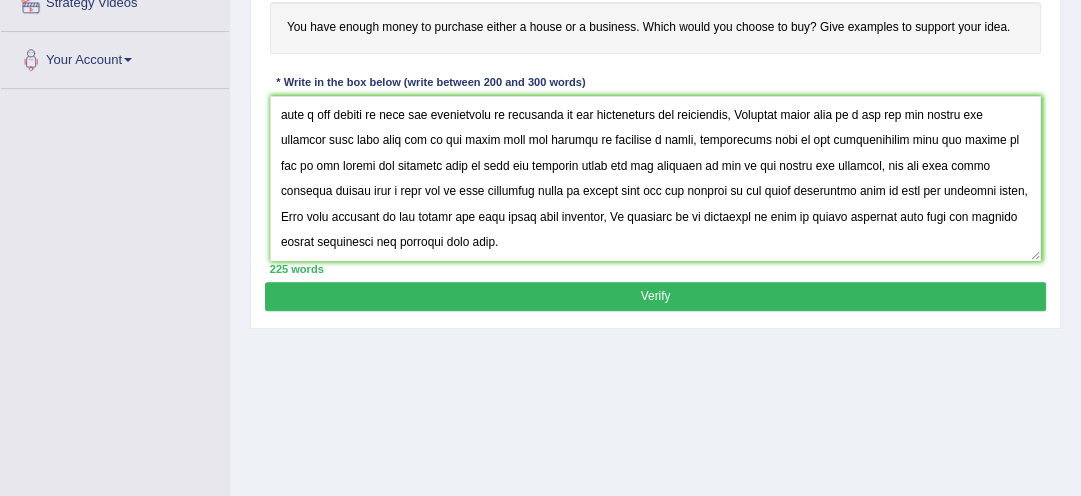 click on "Verify" at bounding box center [655, 296] 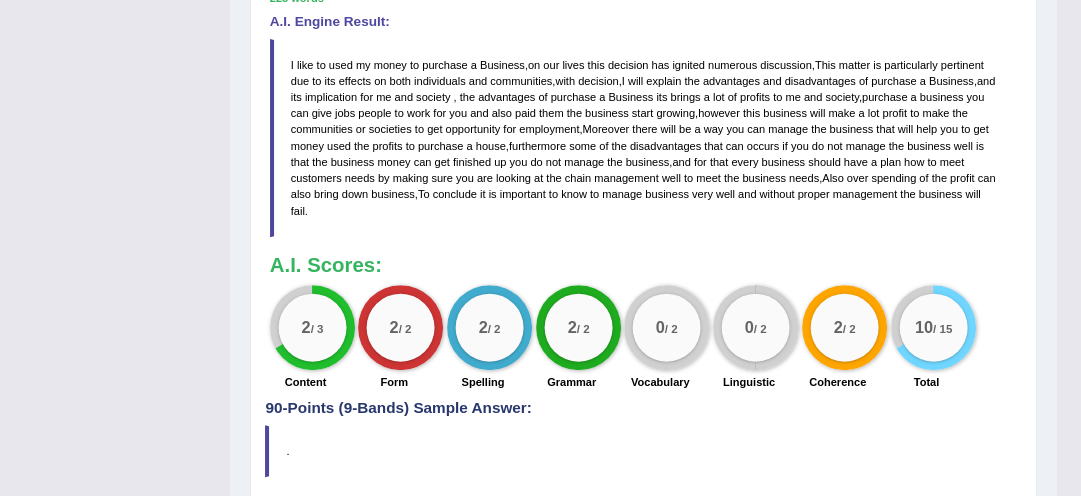 scroll, scrollTop: 633, scrollLeft: 0, axis: vertical 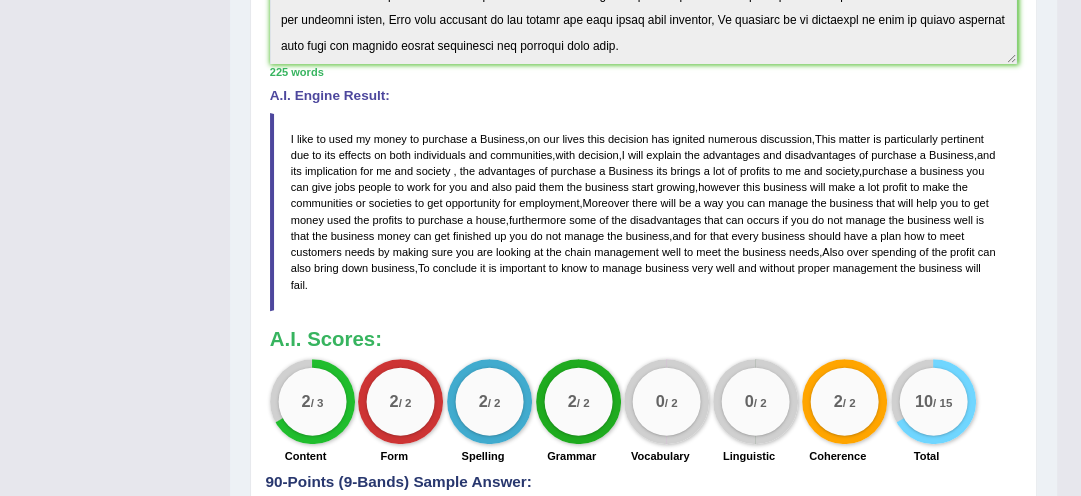 click on "Toggle navigation
Home
Practice Questions   Speaking Practice Read Aloud
Repeat Sentence
Describe Image
Re-tell Lecture
Answer Short Question
Summarize Group Discussion
Respond To A Situation
Writing Practice  Summarize Written Text
Write Essay
Reading Practice  Reading & Writing: Fill In The Blanks
Choose Multiple Answers
Re-order Paragraphs
Fill In The Blanks
Choose Single Answer
Listening Practice  Summarize Spoken Text
Highlight Incorrect Words
Highlight Correct Summary
Select Missing Word
Choose Single Answer
Choose Multiple Answers
Fill In The Blanks
Write From Dictation
Pronunciation
Tests
Take Mock Test" at bounding box center [540, -296] 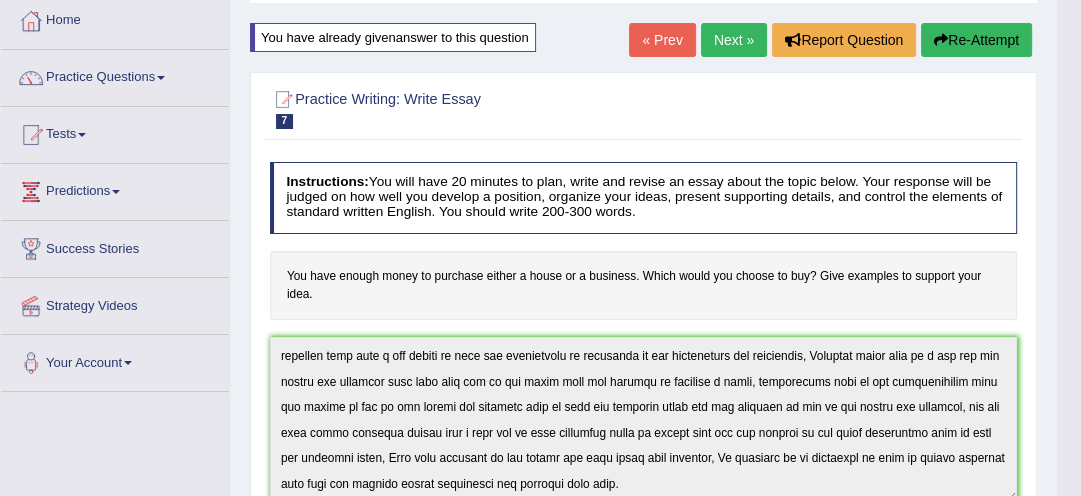 scroll, scrollTop: 0, scrollLeft: 0, axis: both 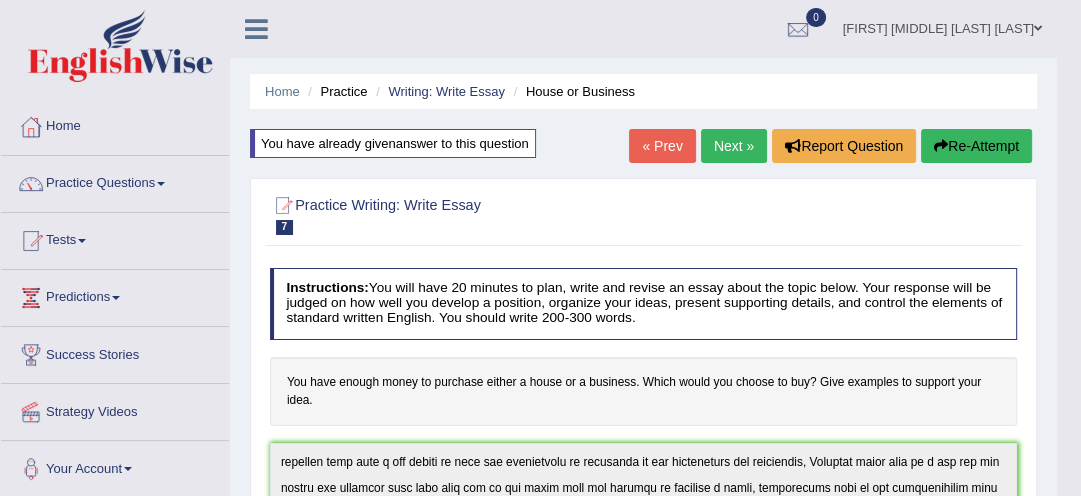 click on "Next »" at bounding box center [734, 146] 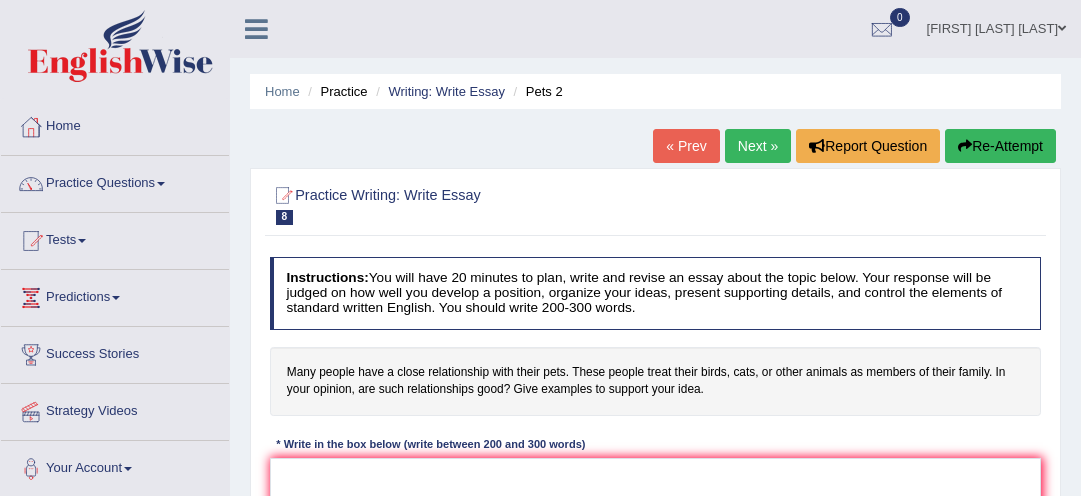 scroll, scrollTop: 0, scrollLeft: 0, axis: both 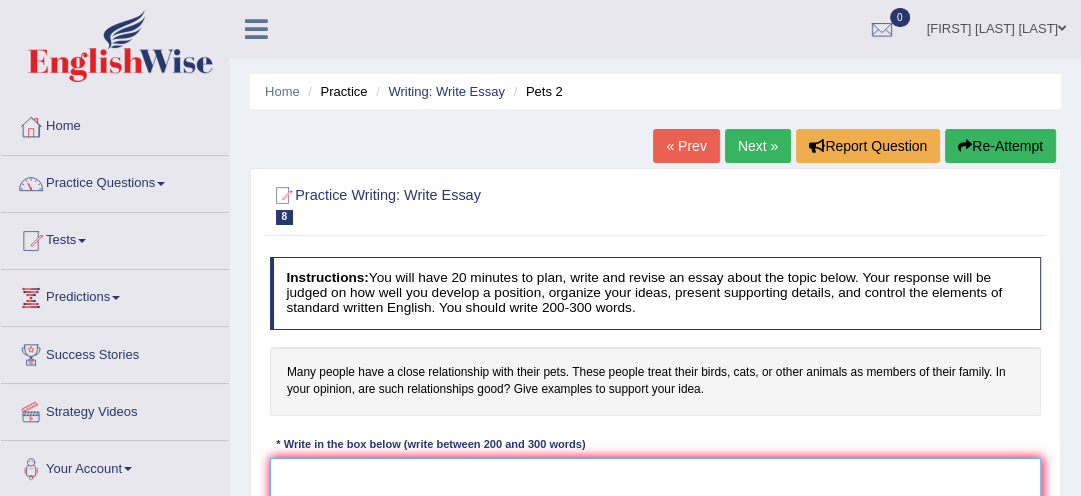 click at bounding box center (656, 540) 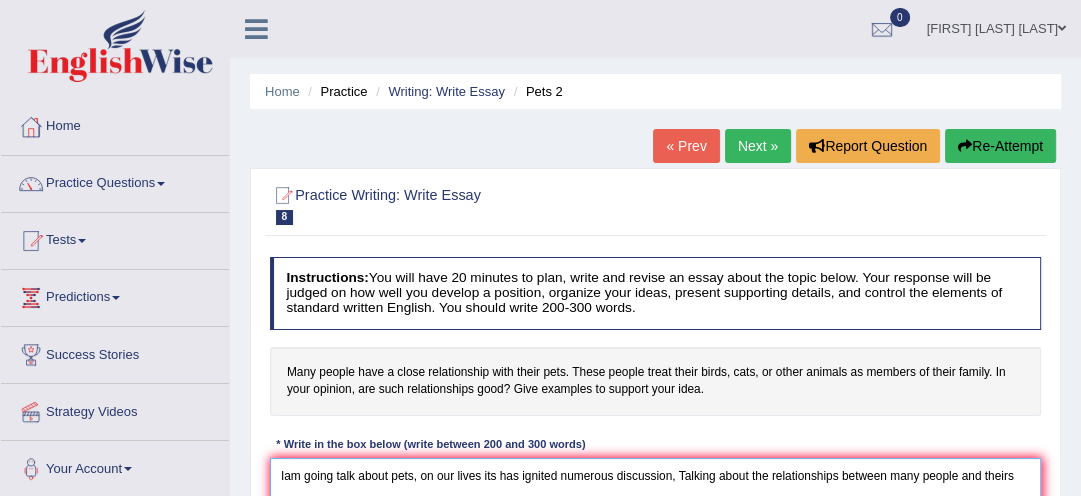 scroll, scrollTop: 11, scrollLeft: 0, axis: vertical 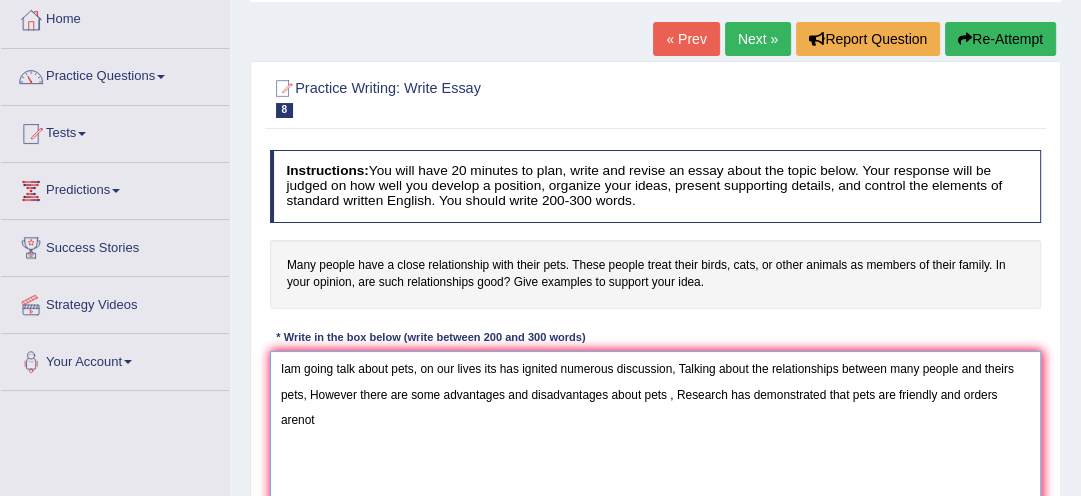 click on "Iam going talk about pets, on our lives its has ignited numerous discussion, Talking about the relationships between many people and theirs pets, However there are some advantages and disadvantages about pets , Research has demonstrated that pets are friendly and orders arenot" at bounding box center [656, 433] 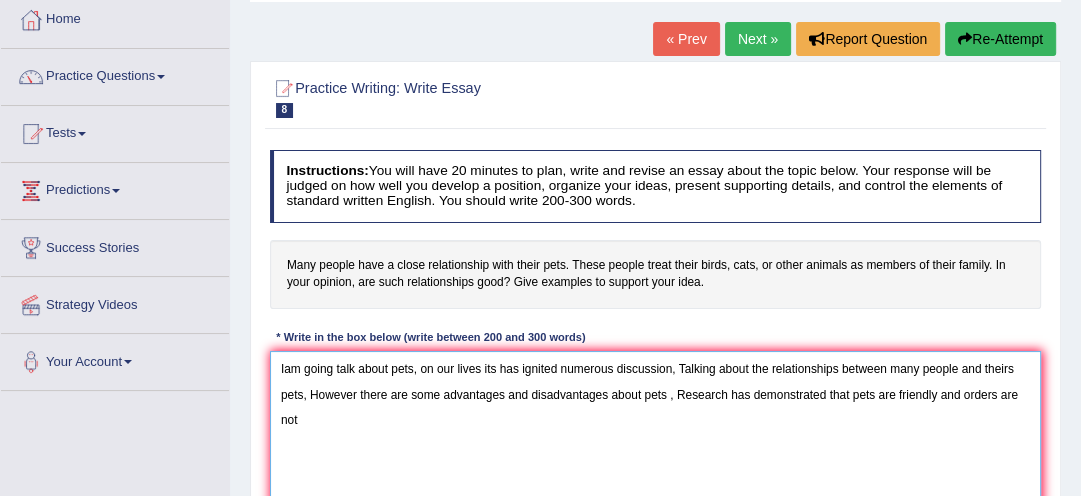 click on "Iam going talk about pets, on our lives its has ignited numerous discussion, Talking about the relationships between many people and theirs pets, However there are some advantages and disadvantages about pets , Research has demonstrated that pets are friendly and orders are not" at bounding box center (656, 433) 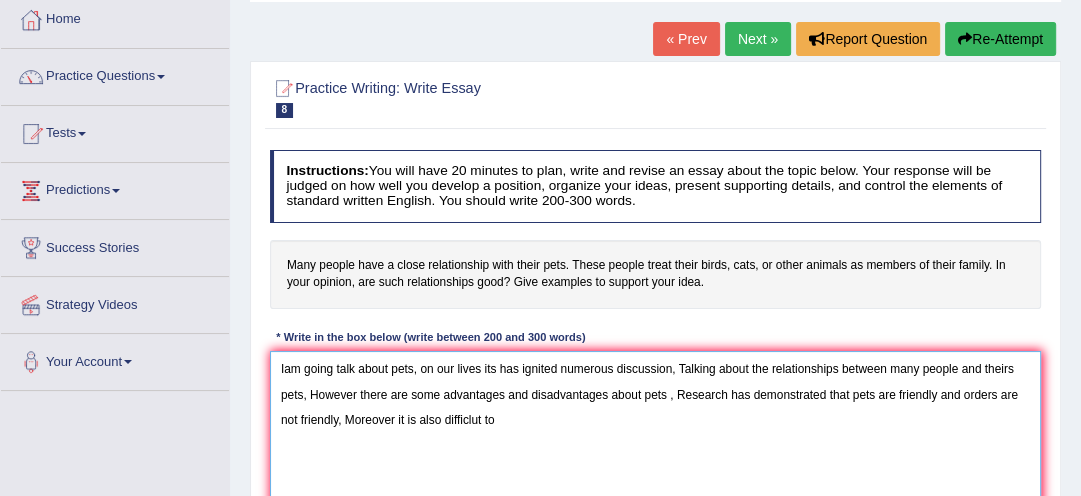 click on "Iam going talk about pets, on our lives its has ignited numerous discussion, Talking about the relationships between many people and theirs pets, However there are some advantages and disadvantages about pets , Research has demonstrated that pets are friendly and orders are not friendly, Moreover it is also difficlut to" at bounding box center [656, 433] 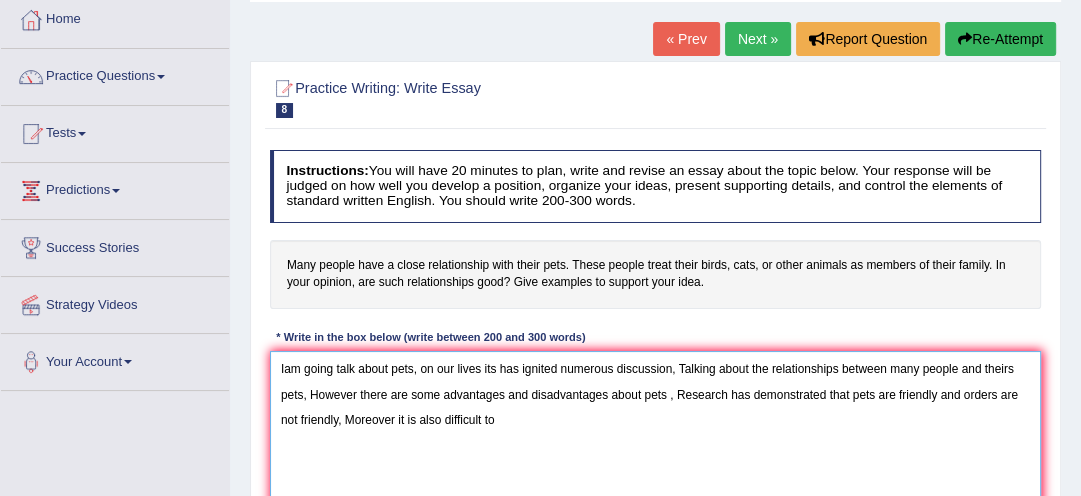 click on "Iam going talk about pets, on our lives its has ignited numerous discussion, Talking about the relationships between many people and theirs pets, However there are some advantages and disadvantages about pets , Research has demonstrated that pets are friendly and orders are not friendly, Moreover it is also difficult to" at bounding box center [656, 433] 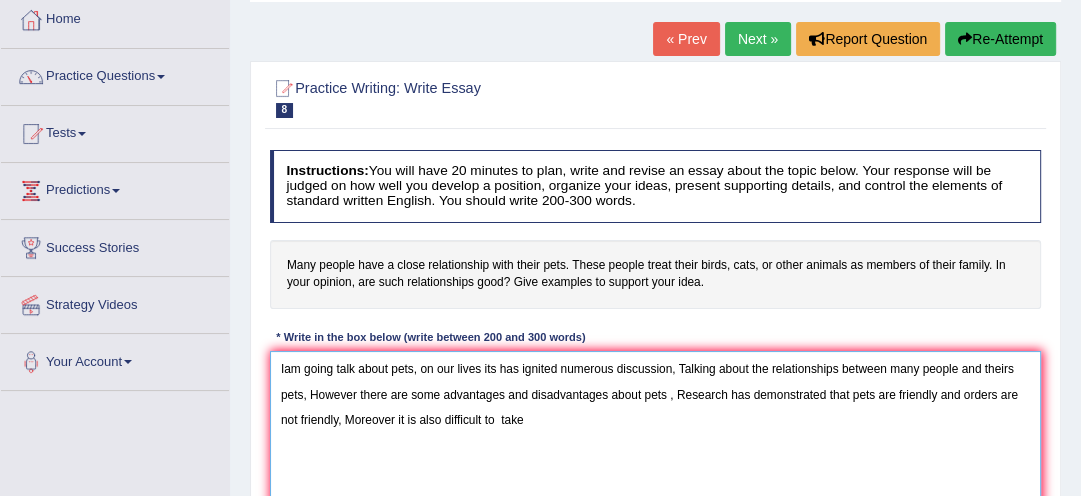 click on "Iam going talk about pets, on our lives its has ignited numerous discussion, Talking about the relationships between many people and theirs pets, However there are some advantages and disadvantages about pets , Research has demonstrated that pets are friendly and orders are not friendly, Moreover it is also difficult to  take" at bounding box center (656, 433) 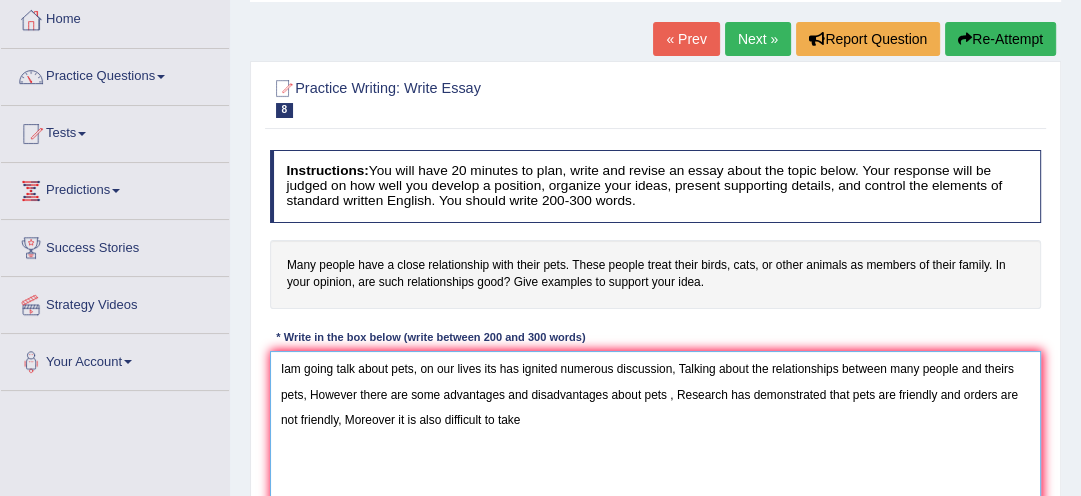 click on "Iam going talk about pets, on our lives its has ignited numerous discussion, Talking about the relationships between many people and theirs pets, However there are some advantages and disadvantages about pets , Research has demonstrated that pets are friendly and orders are not friendly, Moreover it is also difficult to take" at bounding box center [656, 433] 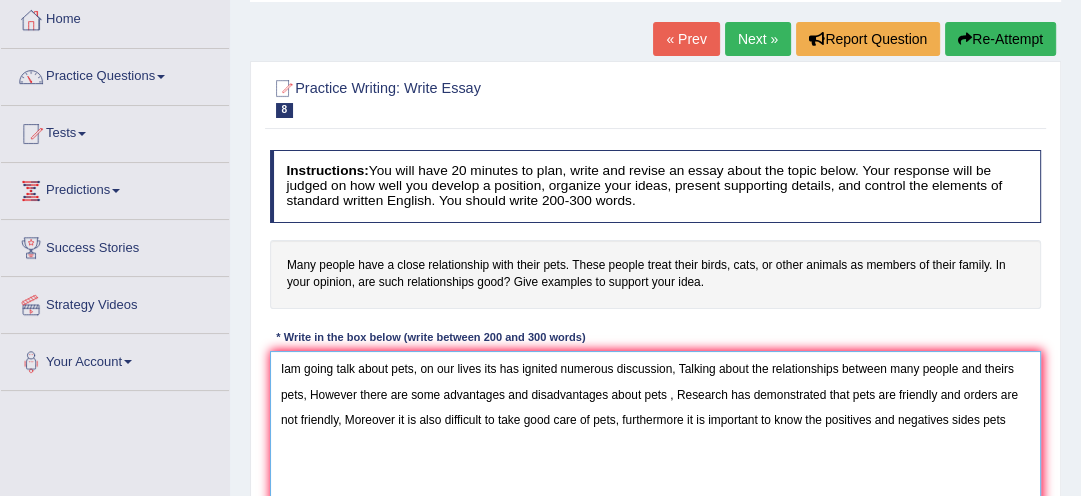 click on "Iam going talk about pets, on our lives its has ignited numerous discussion, Talking about the relationships between many people and theirs pets, However there are some advantages and disadvantages about pets , Research has demonstrated that pets are friendly and orders are not friendly, Moreover it is also difficult to take good care of pets, furthermore it is important to know the positives and negatives sides pets" at bounding box center (656, 433) 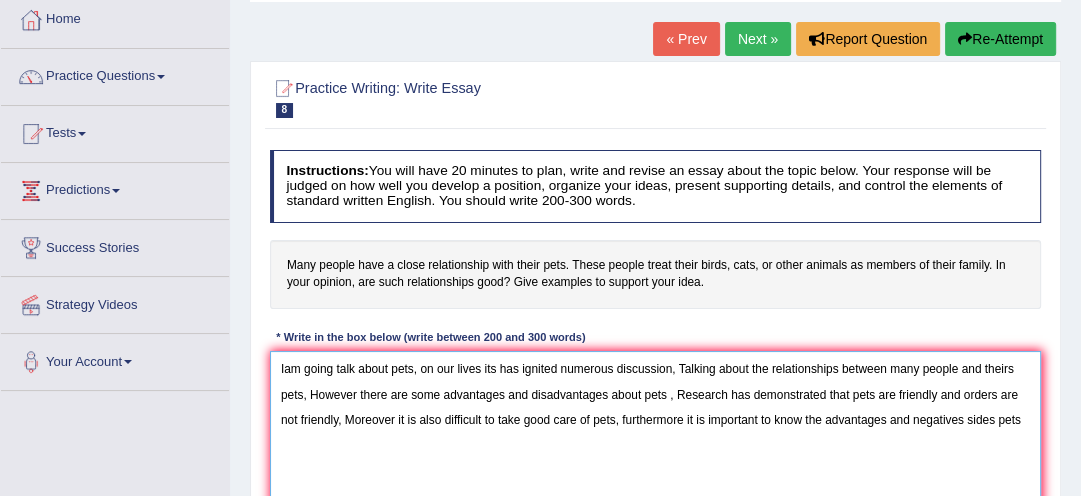 click on "Iam going talk about pets, on our lives its has ignited numerous discussion, Talking about the relationships between many people and theirs pets, However there are some advantages and disadvantages about pets , Research has demonstrated that pets are friendly and orders are not friendly, Moreover it is also difficult to take good care of pets, furthermore it is important to know the advantages and negatives sides pets" at bounding box center (656, 433) 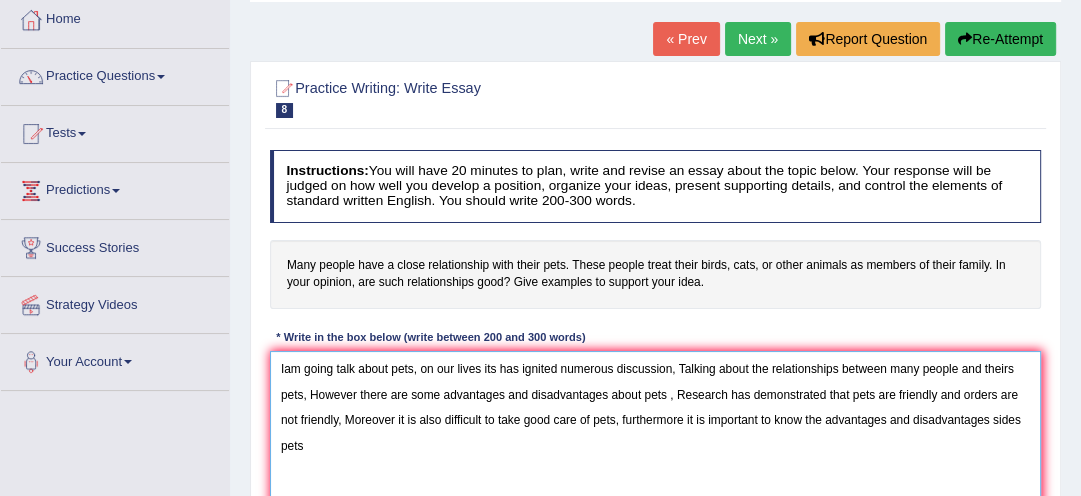 click on "Iam going talk about pets, on our lives its has ignited numerous discussion, Talking about the relationships between many people and theirs pets, However there are some advantages and disadvantages about pets , Research has demonstrated that pets are friendly and orders are not friendly, Moreover it is also difficult to take good care of pets, furthermore it is important to know the advantages and disadvantages sides pets" at bounding box center [656, 433] 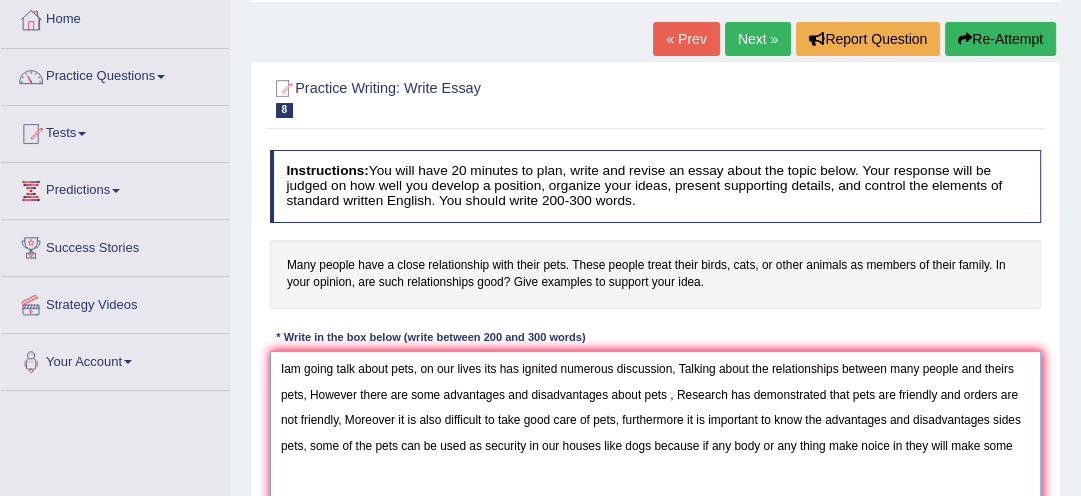 click on "Iam going talk about pets, on our lives its has ignited numerous discussion, Talking about the relationships between many people and theirs pets, However there are some advantages and disadvantages about pets , Research has demonstrated that pets are friendly and orders are not friendly, Moreover it is also difficult to take good care of pets, furthermore it is important to know the advantages and disadvantages sides pets, some of the pets can be used as security in our houses like dogs because if any body or any thing make noice in they will make some" at bounding box center (656, 433) 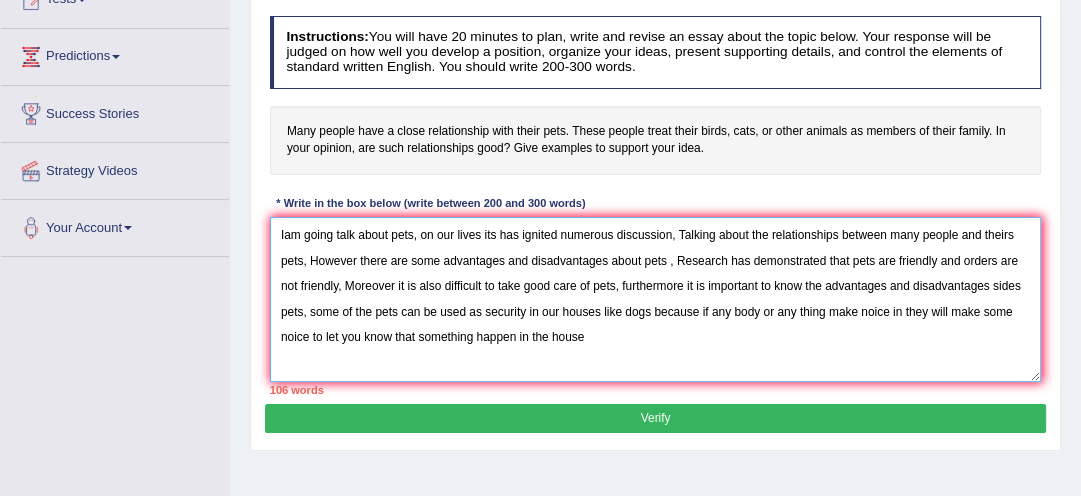 scroll, scrollTop: 267, scrollLeft: 0, axis: vertical 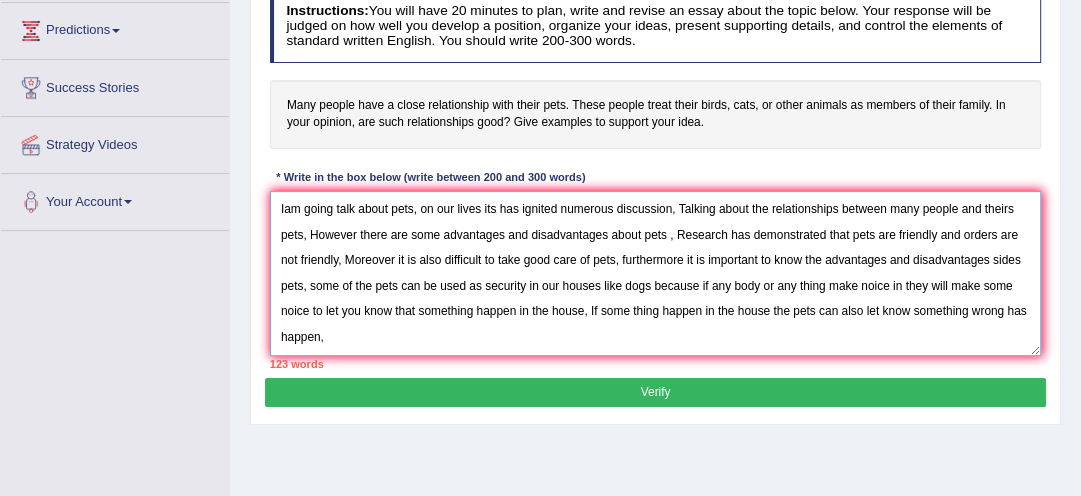 click on "Iam going talk about pets, on our lives its has ignited numerous discussion, Talking about the relationships between many people and theirs pets, However there are some advantages and disadvantages about pets , Research has demonstrated that pets are friendly and orders are not friendly, Moreover it is also difficult to take good care of pets, furthermore it is important to know the advantages and disadvantages sides pets, some of the pets can be used as security in our houses like dogs because if any body or any thing make noice in they will make some noice to let you know that something happen in the house, If some thing happen in the house the pets can also let know something wrong has happen," at bounding box center [656, 273] 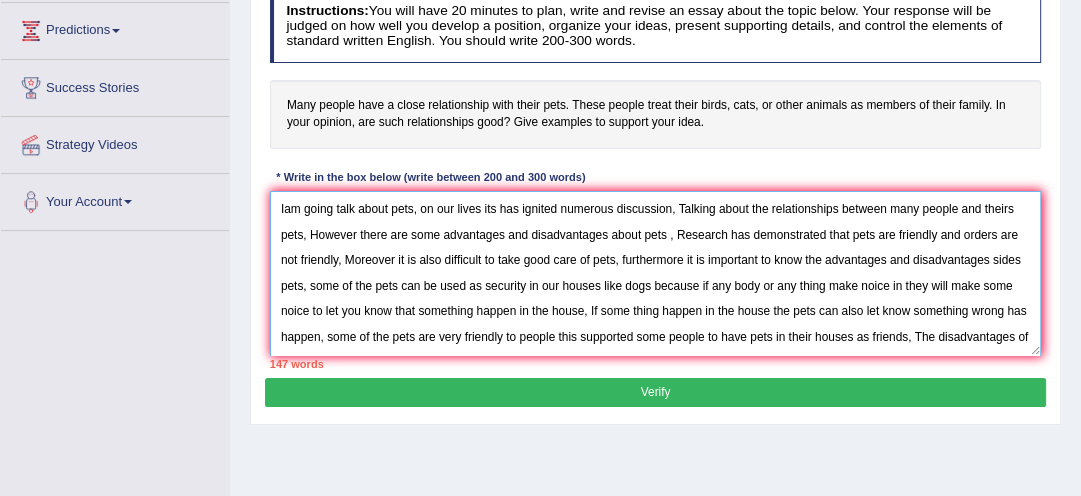 scroll, scrollTop: 16, scrollLeft: 0, axis: vertical 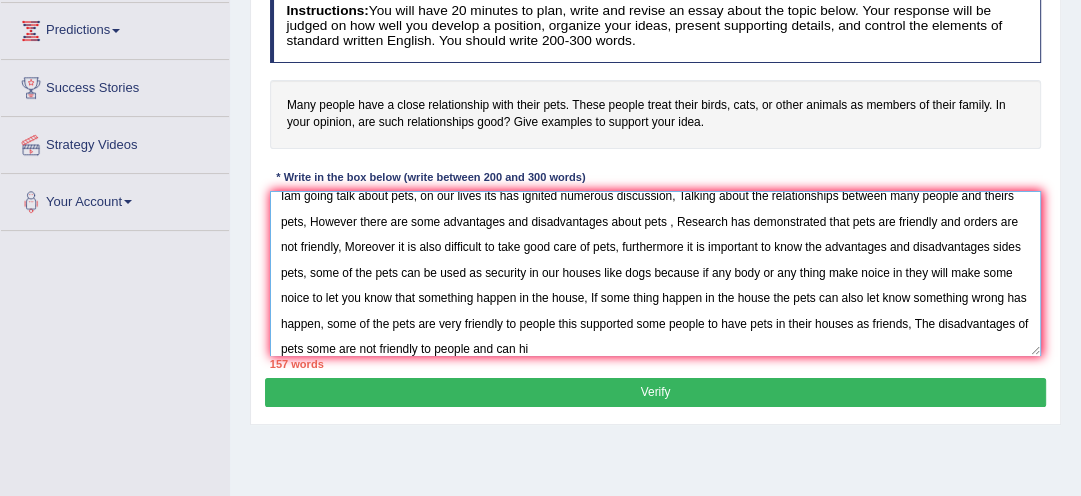 click on "Iam going talk about pets, on our lives its has ignited numerous discussion, Talking about the relationships between many people and theirs pets, However there are some advantages and disadvantages about pets , Research has demonstrated that pets are friendly and orders are not friendly, Moreover it is also difficult to take good care of pets, furthermore it is important to know the advantages and disadvantages sides pets, some of the pets can be used as security in our houses like dogs because if any body or any thing make noice in they will make some noice to let you know that something happen in the house, If some thing happen in the house the pets can also let know something wrong has happen, some of the pets are very friendly to people this supported some people to have pets in their houses as friends, The disadvantages of pets some are not friendly to people and can hi" at bounding box center (656, 273) 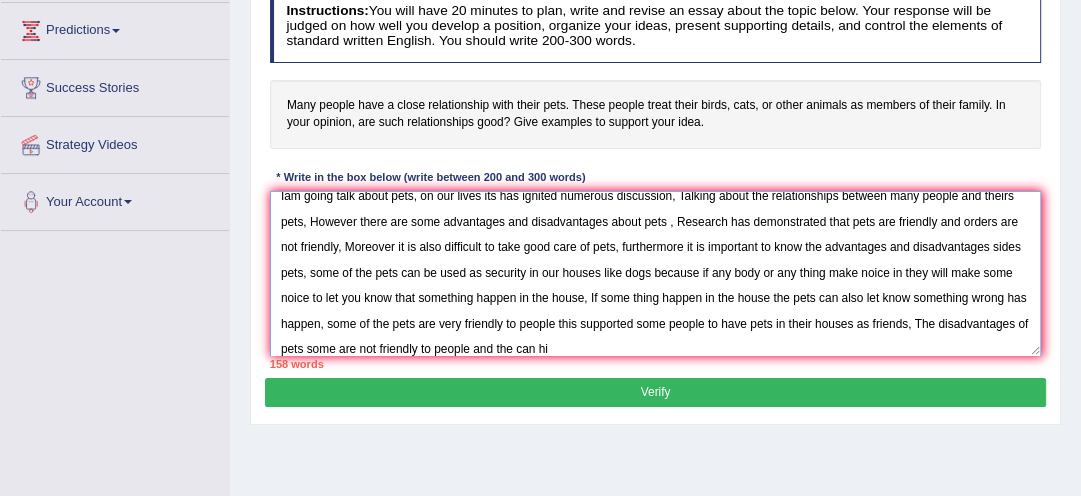 click on "Iam going talk about pets, on our lives its has ignited numerous discussion, Talking about the relationships between many people and theirs pets, However there are some advantages and disadvantages about pets , Research has demonstrated that pets are friendly and orders are not friendly, Moreover it is also difficult to take good care of pets, furthermore it is important to know the advantages and disadvantages sides pets, some of the pets can be used as security in our houses like dogs because if any body or any thing make noice in they will make some noice to let you know that something happen in the house, If some thing happen in the house the pets can also let know something wrong has happen, some of the pets are very friendly to people this supported some people to have pets in their houses as friends, The disadvantages of pets some are not friendly to people and the can hi" at bounding box center (656, 273) 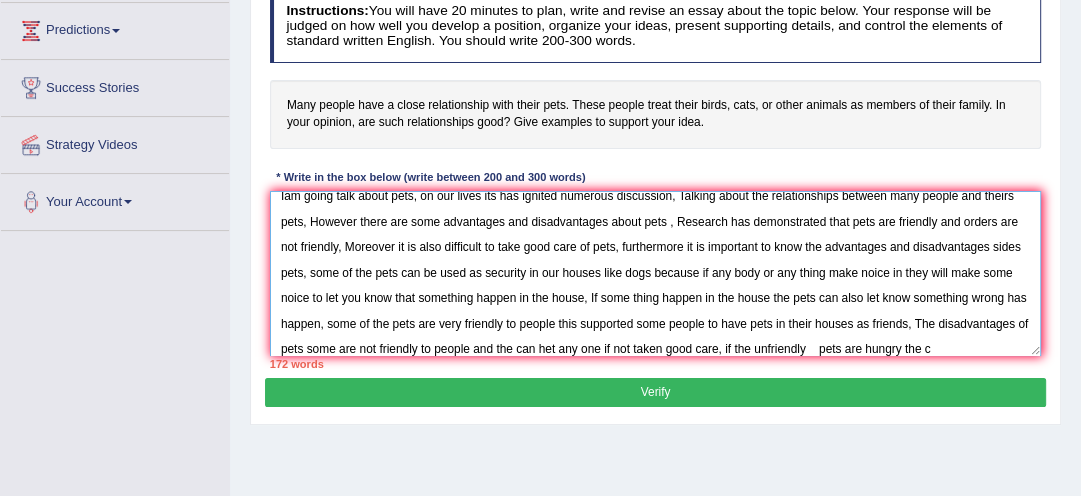 scroll, scrollTop: 46, scrollLeft: 0, axis: vertical 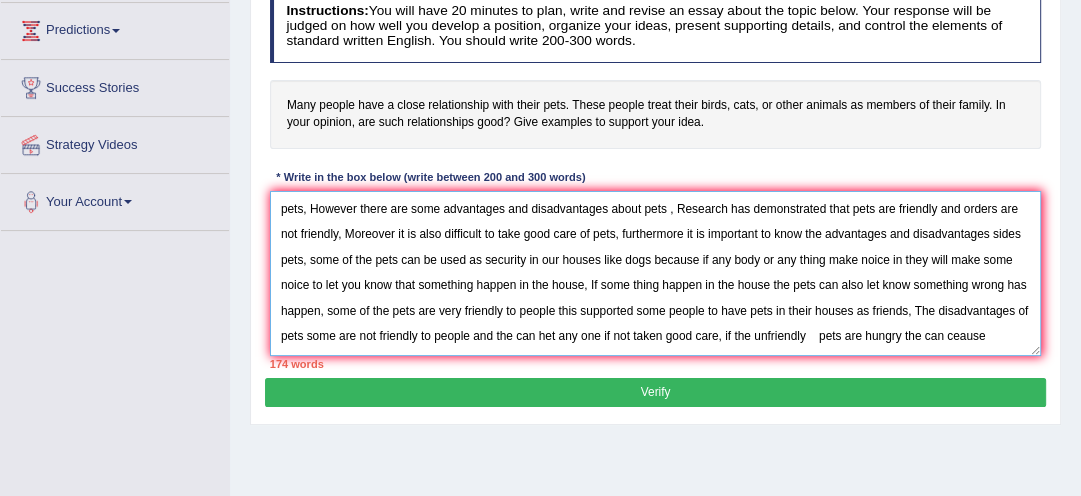 click on "Iam going talk about pets, on our lives its has ignited numerous discussion, Talking about the relationships between many people and theirs pets, However there are some advantages and disadvantages about pets , Research has demonstrated that pets are friendly and orders are not friendly, Moreover it is also difficult to take good care of pets, furthermore it is important to know the advantages and disadvantages sides pets, some of the pets can be used as security in our houses like dogs because if any body or any thing make noice in they will make some noice to let you know that something happen in the house, If some thing happen in the house the pets can also let know something wrong has happen, some of the pets are very friendly to people this supported some people to have pets in their houses as friends, The disadvantages of pets some are not friendly to people and the can het any one if not taken good care, if the unfriendly    pets are hungry the can ceause" at bounding box center [656, 273] 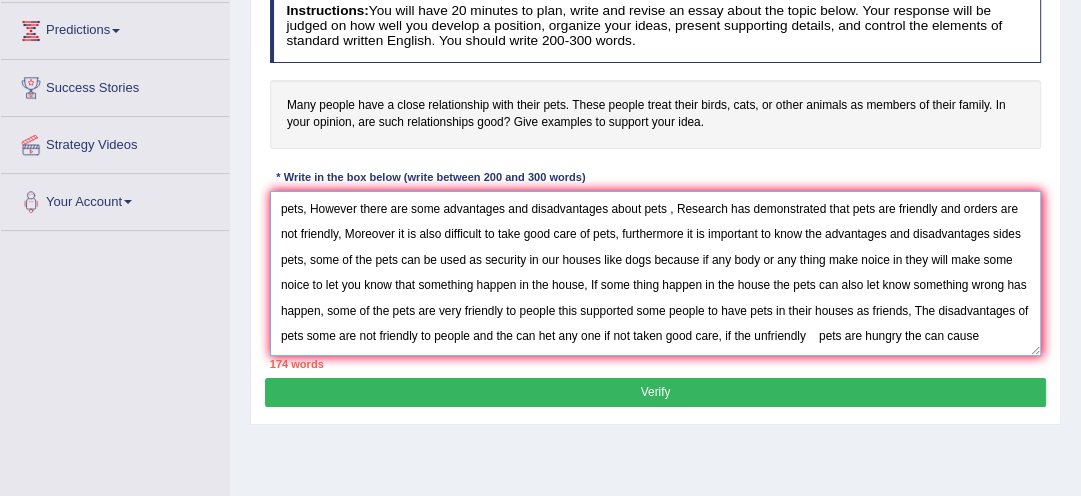 click on "Iam going talk about pets, on our lives its has ignited numerous discussion, Talking about the relationships between many people and theirs pets, However there are some advantages and disadvantages about pets , Research has demonstrated that pets are friendly and orders are not friendly, Moreover it is also difficult to take good care of pets, furthermore it is important to know the advantages and disadvantages sides pets, some of the pets can be used as security in our houses like dogs because if any body or any thing make noice in they will make some noice to let you know that something happen in the house, If some thing happen in the house the pets can also let know something wrong has happen, some of the pets are very friendly to people this supported some people to have pets in their houses as friends, The disadvantages of pets some are not friendly to people and the can het any one if not taken good care, if the unfriendly    pets are hungry the can cause" at bounding box center [656, 273] 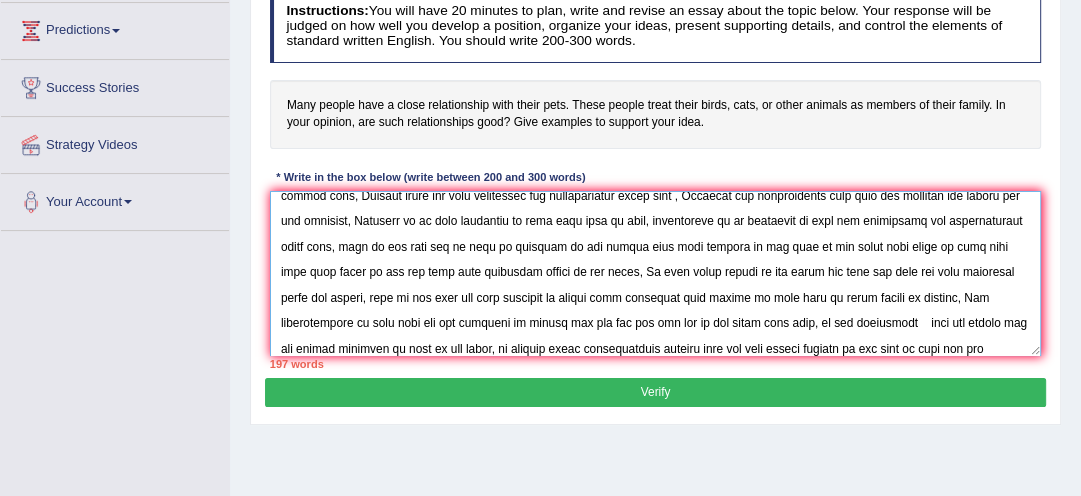 scroll, scrollTop: 76, scrollLeft: 0, axis: vertical 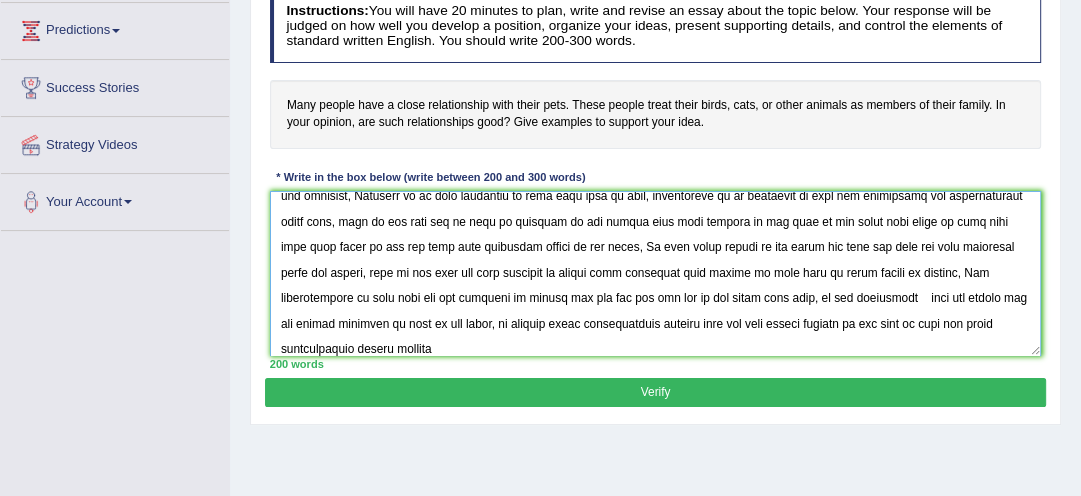 click at bounding box center [656, 273] 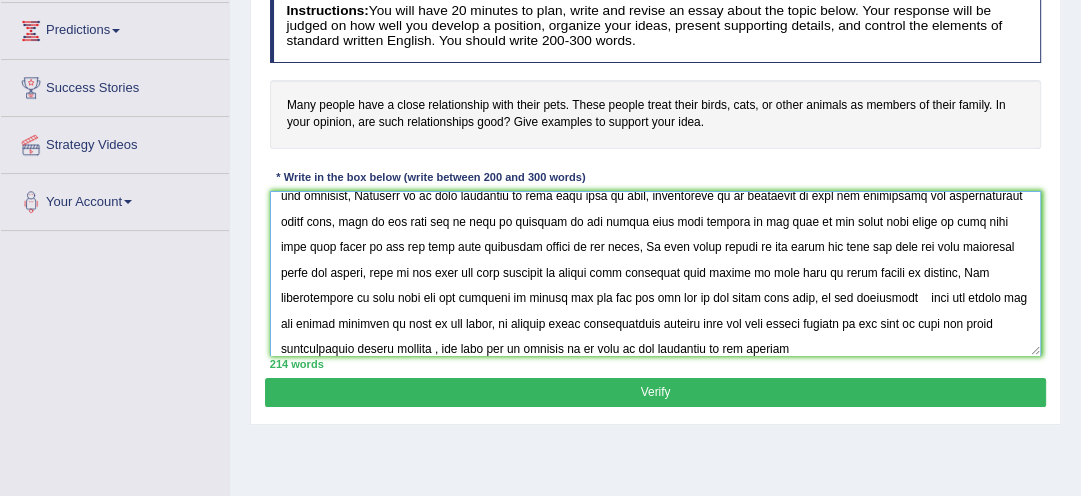 click at bounding box center [656, 273] 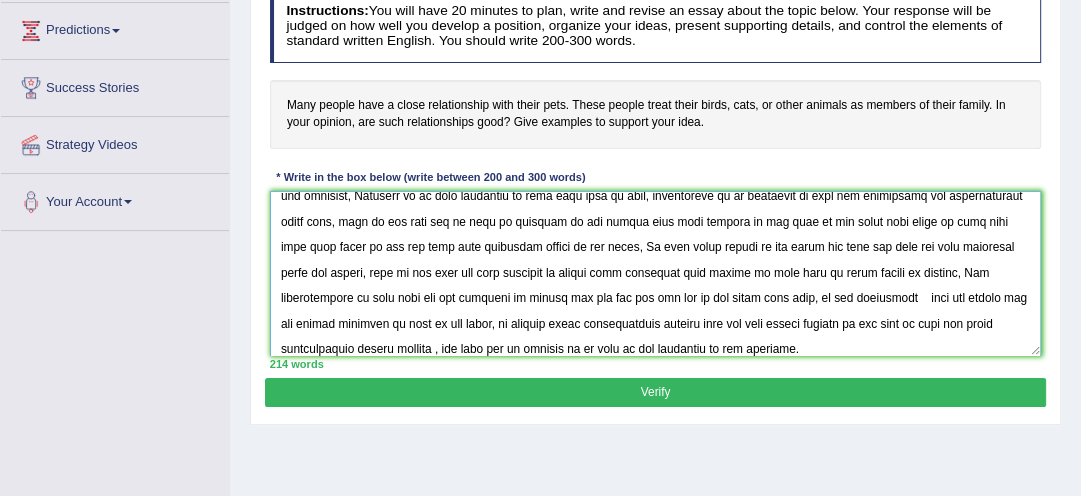 type on "Iam going talk about pets, on our lives its has ignited numerous discussion, Talking about the relationships between many people and theirs pets, However there are some advantages and disadvantages about pets , Research has demonstrated that pets are friendly and orders are not friendly, Moreover it is also difficult to take good care of pets, furthermore it is important to know the advantages and disadvantages sides pets, some of the pets can be used as security in our houses like dogs because if any body or any thing make noice in they will make some noice to let you know that something happen in the house, If some thing happen in the house the pets can also let know something wrong has happen, some of the pets are very friendly to people this supported some people to have pets in their houses as friends, The disadvantages of pets some are not friendly to people and the can het any one if not taken good care, if the unfriendly    pets are hungry the can causes problems if care is not given, my opinion ab..." 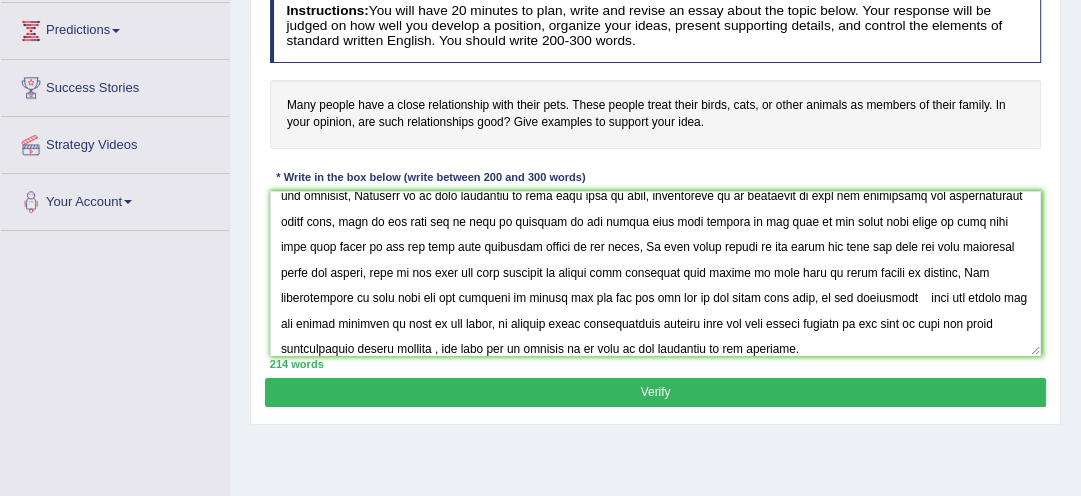 click on "Verify" at bounding box center (655, 392) 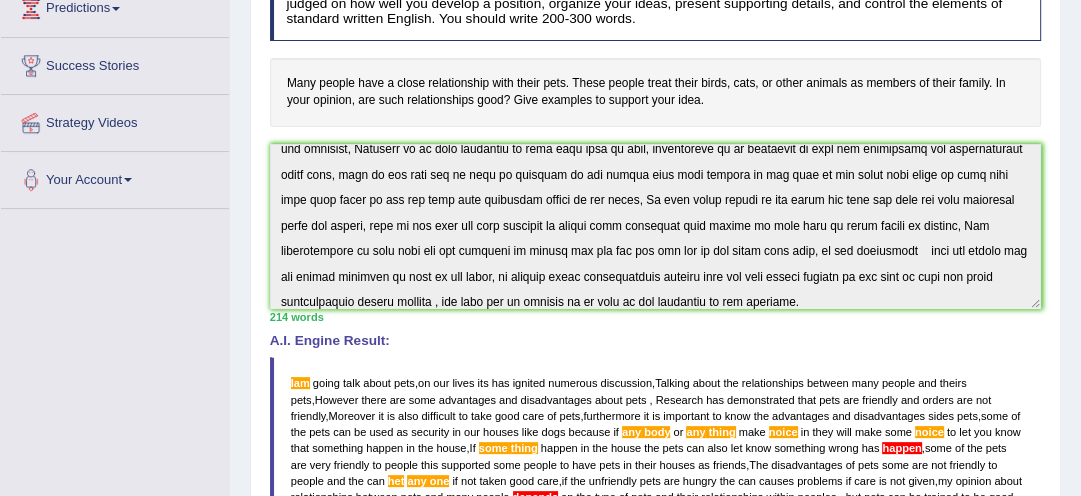 scroll, scrollTop: 299, scrollLeft: 0, axis: vertical 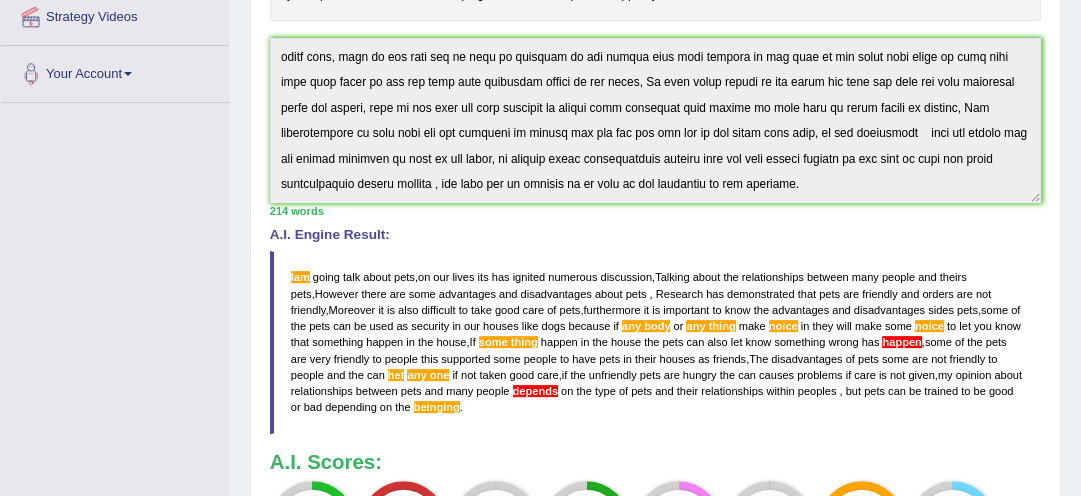 click on "Instructions:  You will have 20 minutes to plan, write and revise an essay about the topic below. Your response will be judged on how well you develop a position, organize your ideas, present supporting details, and control the elements of standard written English. You should write 200-300 words.
Many people have a close relationship with their pets. These people treat their birds, cats, or other animals as members of their family. In your opinion, are such relationships good? Give examples to support your idea. * Write in the box below (write between 200 and 300 words) 214 words Written Keywords:  people  pets  opinion  relationships  good  care  care A.I. Engine Result: Iam   going   talk   about   pets ,  on   our   lives   its   has   ignited   numerous   discussion ,  Talking   about   the   relationships   between   many   people   and   theirs   pets ,  However   there   are   some   advantages   and   disadvantages   about   pets   ,   Research   has   demonstrated   that   pets   are" at bounding box center [655, 225] 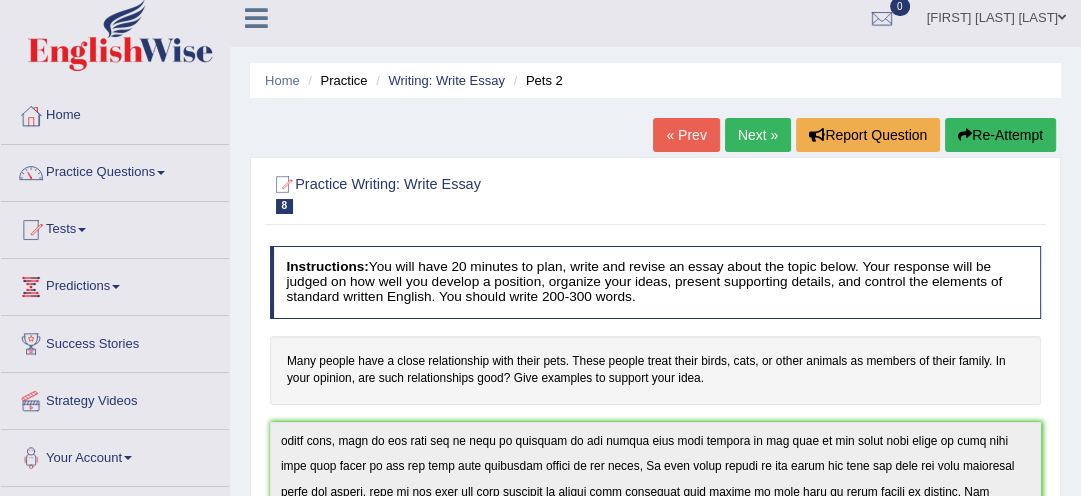 scroll, scrollTop: 0, scrollLeft: 0, axis: both 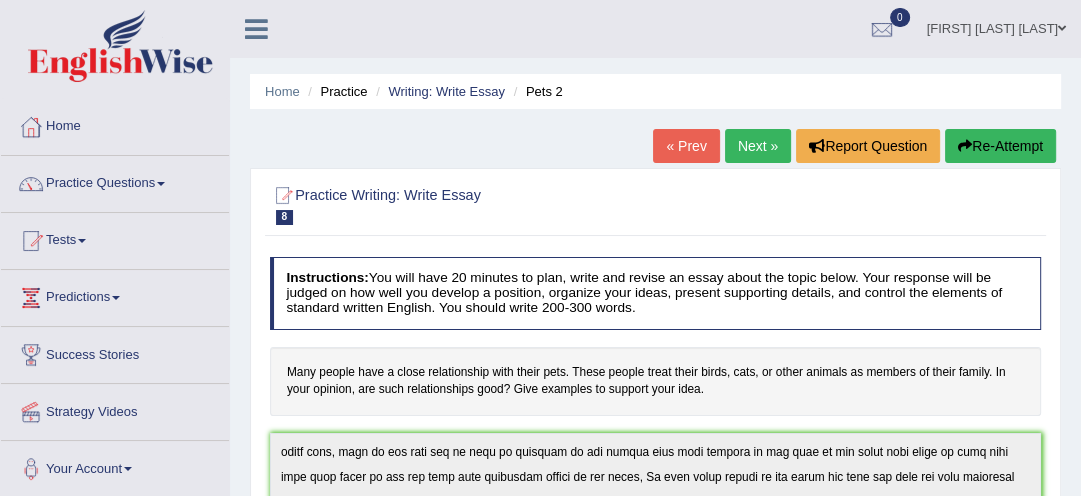 click on "Re-Attempt" at bounding box center (1000, 146) 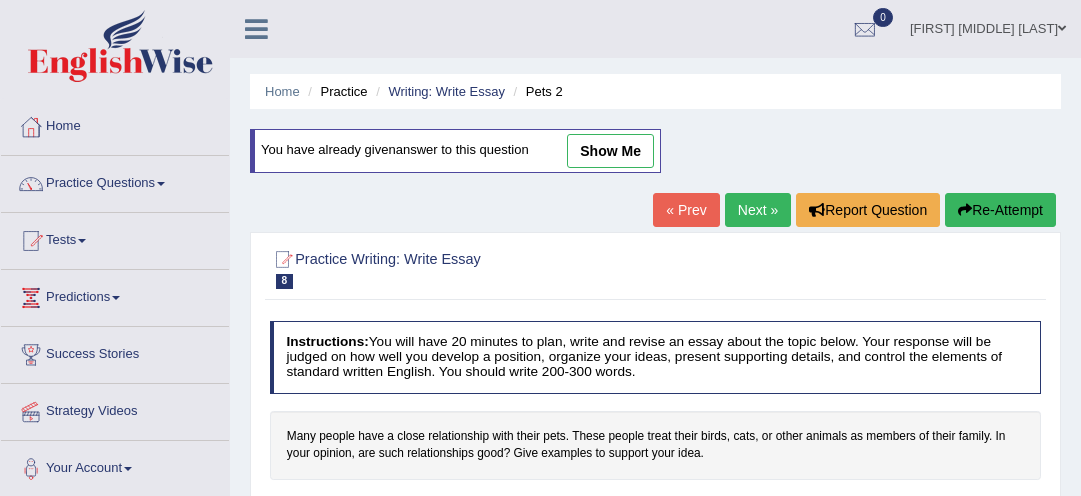 scroll, scrollTop: 0, scrollLeft: 0, axis: both 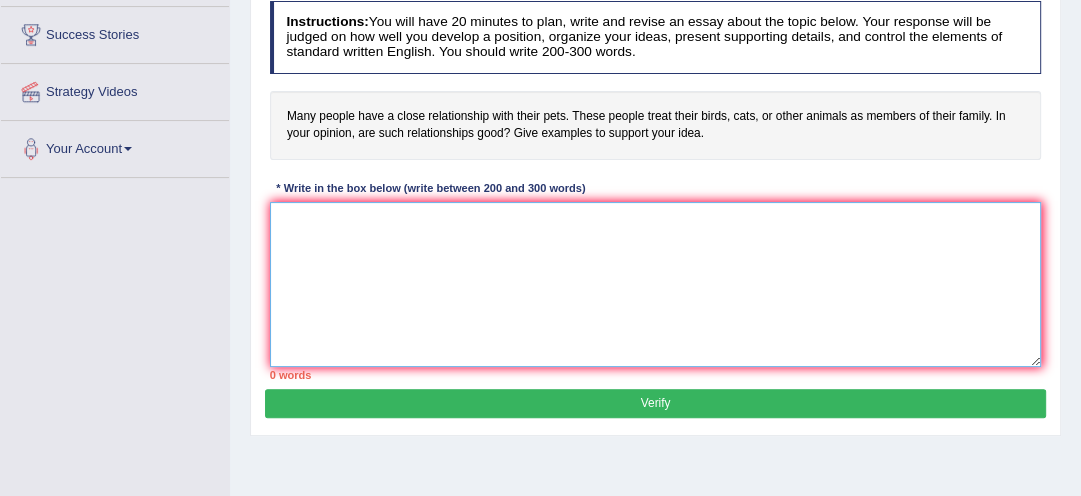 click at bounding box center [656, 284] 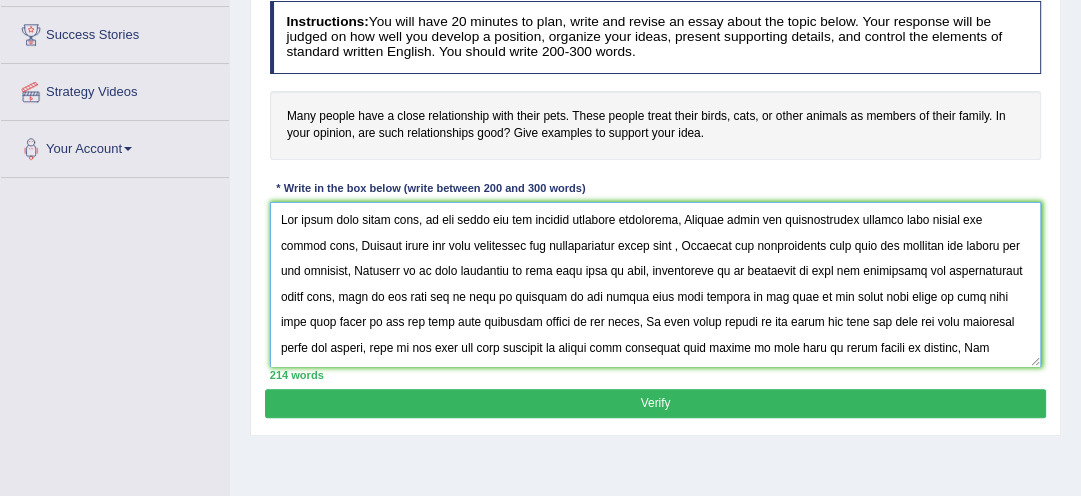 scroll, scrollTop: 76, scrollLeft: 0, axis: vertical 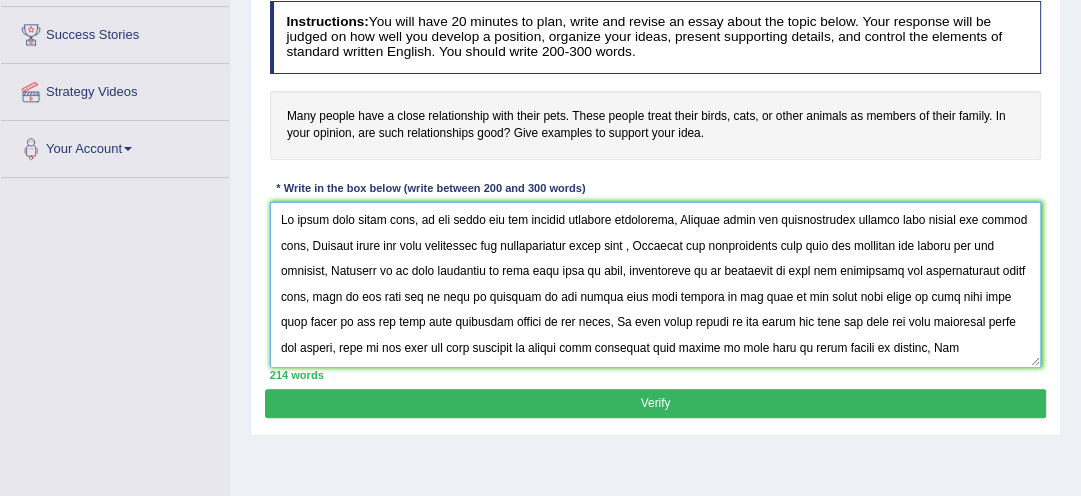 click at bounding box center (656, 284) 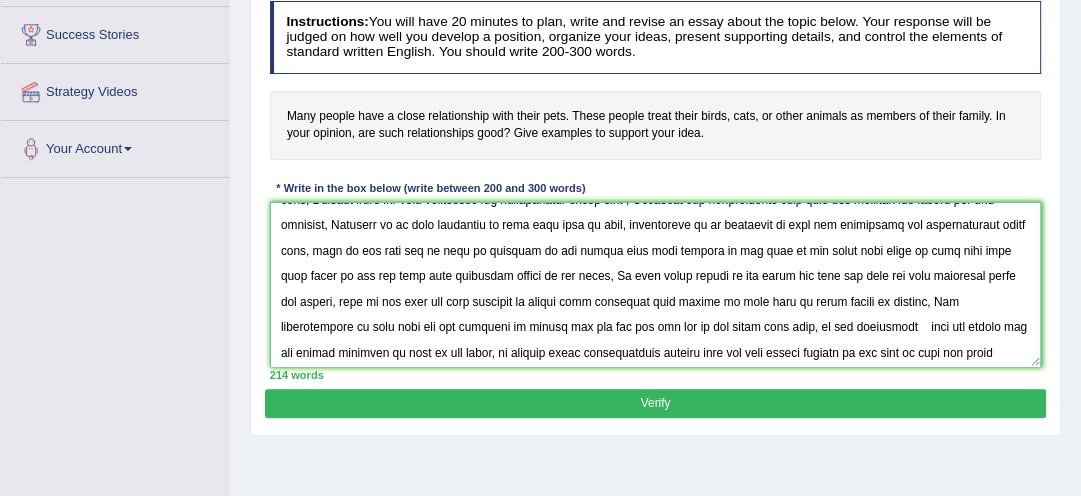 scroll, scrollTop: 75, scrollLeft: 0, axis: vertical 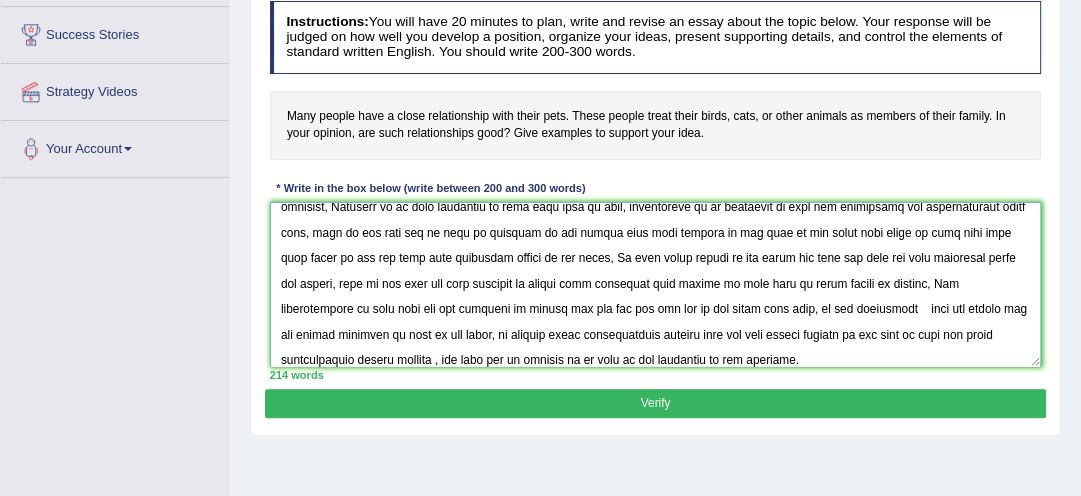 click at bounding box center [656, 284] 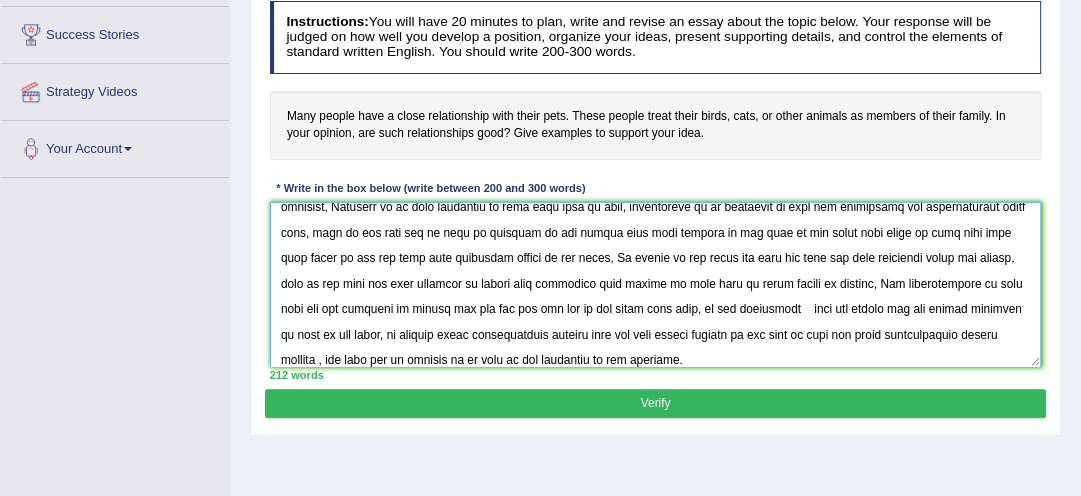 click at bounding box center (656, 284) 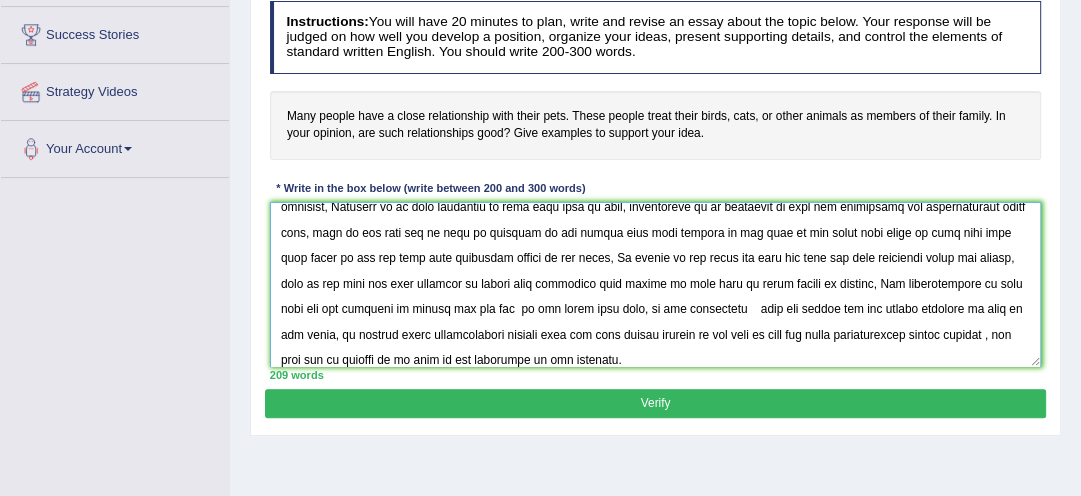 click at bounding box center [656, 284] 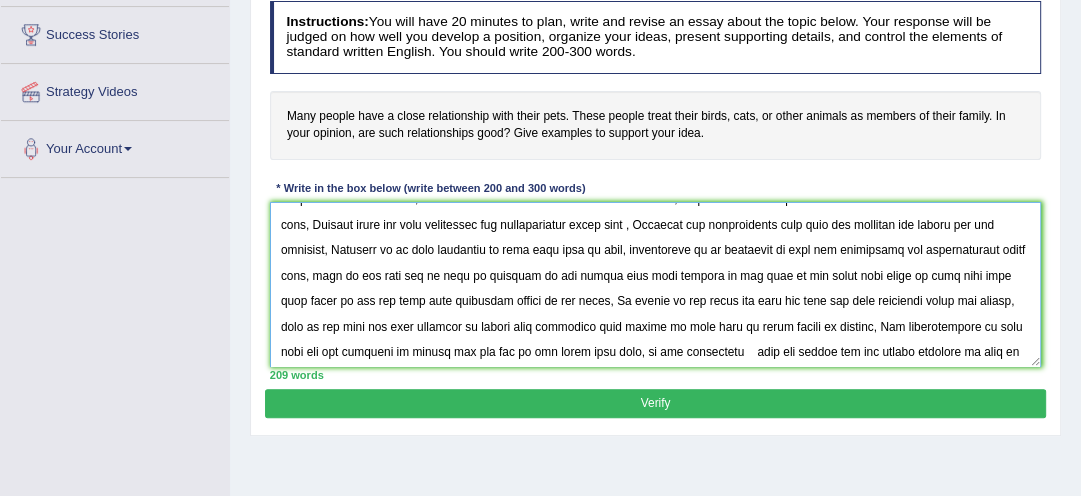 scroll, scrollTop: 0, scrollLeft: 0, axis: both 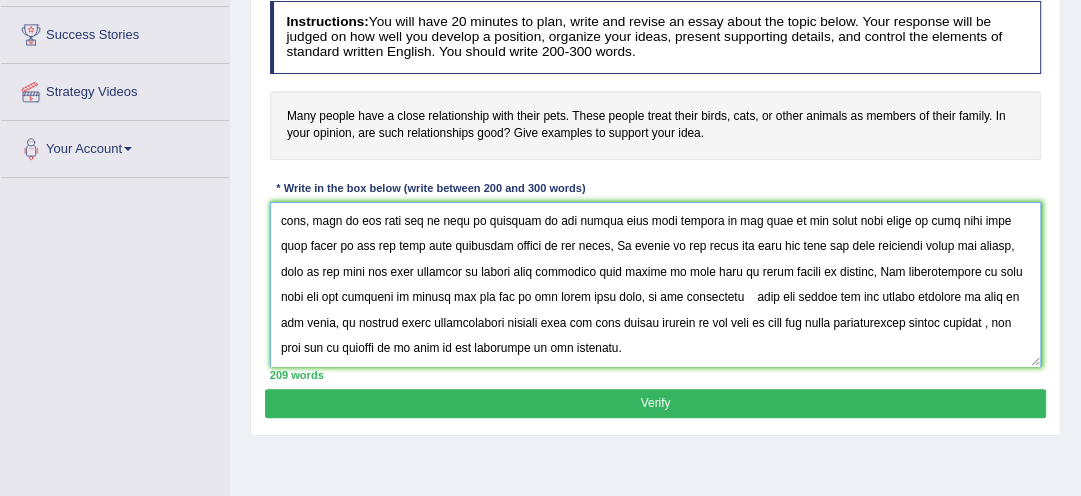 click at bounding box center (656, 284) 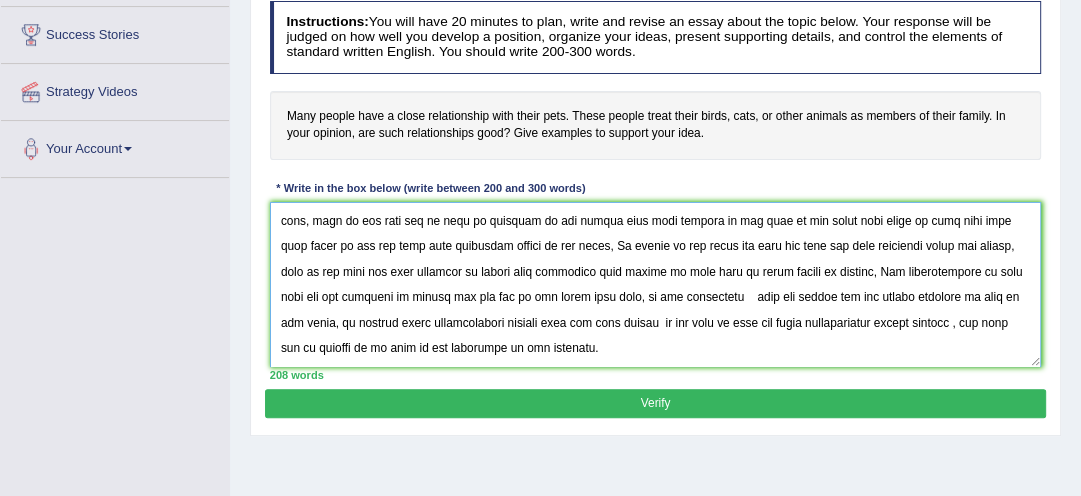 click at bounding box center [656, 284] 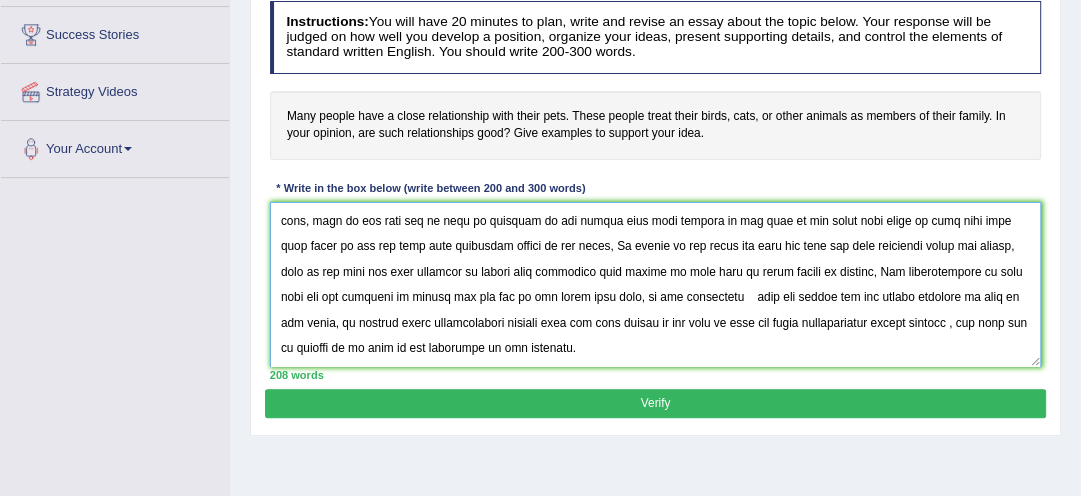 click at bounding box center [656, 284] 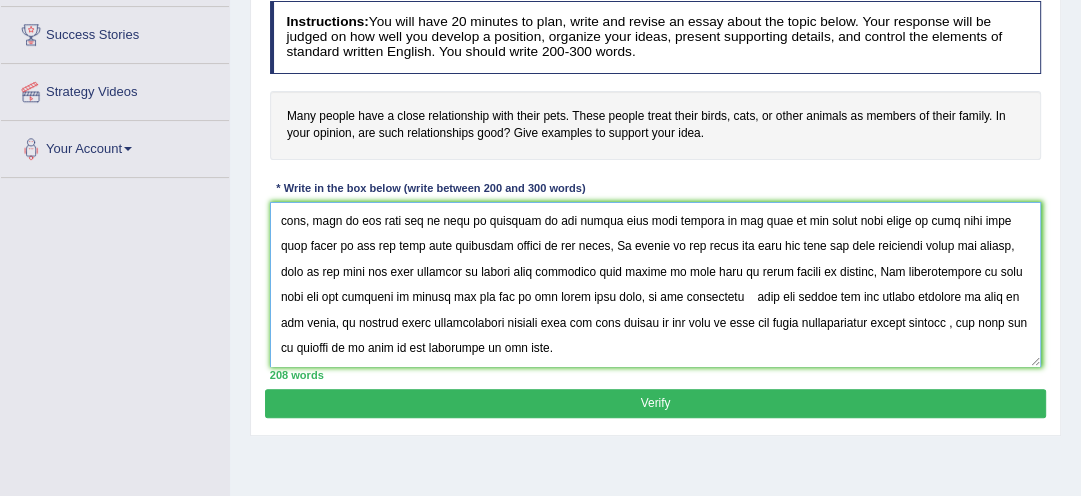 click at bounding box center [656, 284] 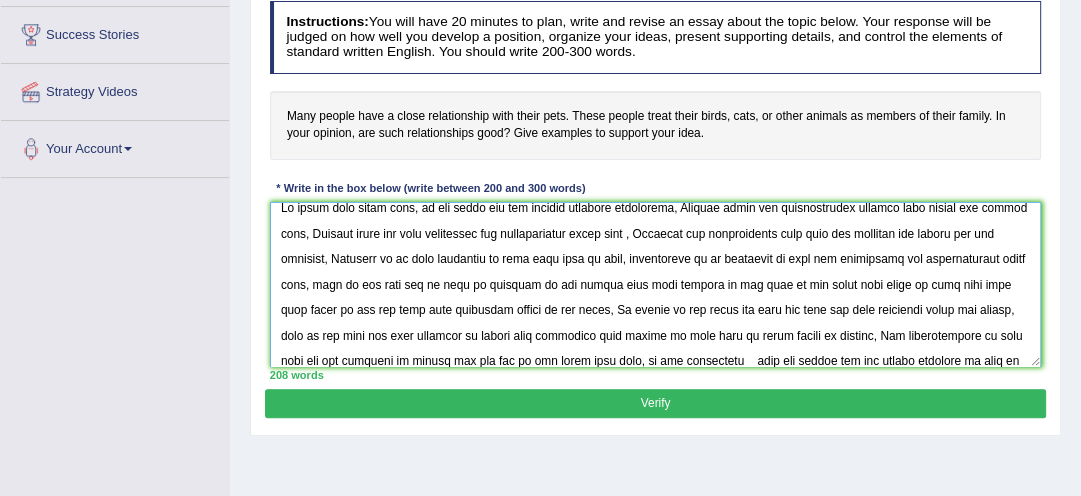 scroll, scrollTop: 2, scrollLeft: 0, axis: vertical 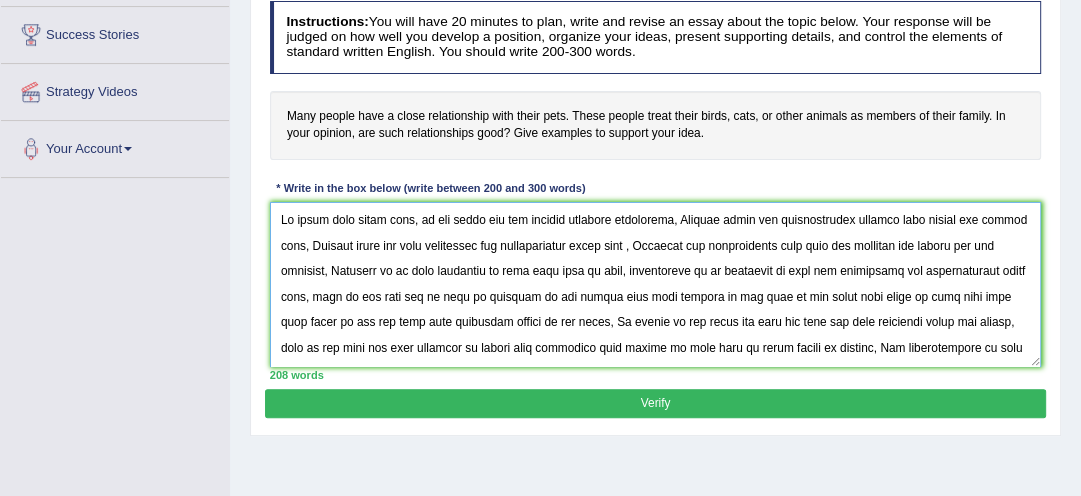 type on "Am going talk about pets, on our lives its has ignited numerous discussion, Talking about the relationships between many people and theirs pets, However there are some advantages and disadvantages about pets , Research has demonstrated that pets are friendly and orders are not friendly, Moreover it is also difficult to take good care of pets, furthermore it is important to know the advantages and disadvantages sides pets, some of the pets can be used as security in our houses like dogs because if any body or any thing make noice in they will make some noice to let you know that something happen in the house, If happen in the house the pets can also let know something wrong has happen, some of the pets are very friendly to people this supported some people to have pets in their houses as friends, The disadvantages of pets some are not friendly to people and the can if not taken good care, if the unfriendly    pets are hungry the can causes problems if care is not given, my opinion about relationships betwee..." 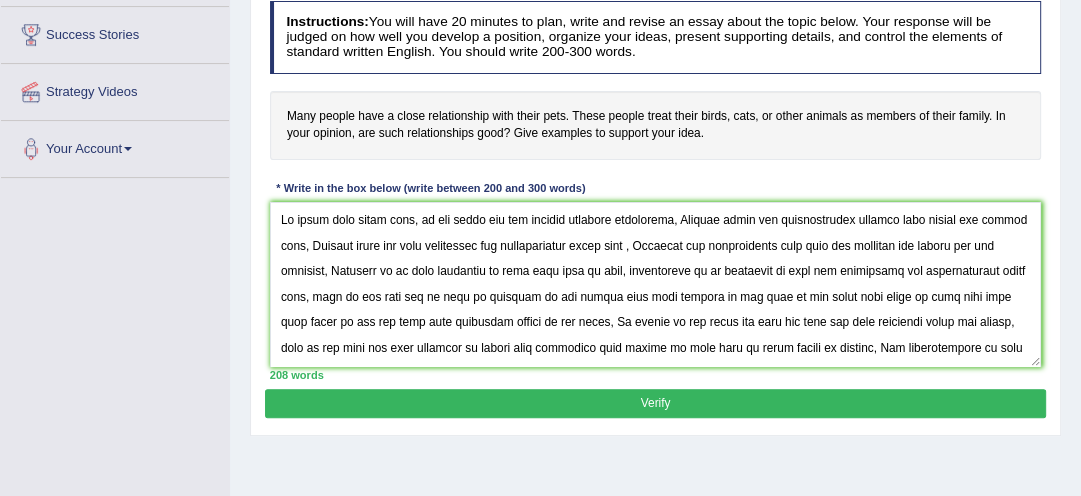 click on "Verify" at bounding box center (655, 403) 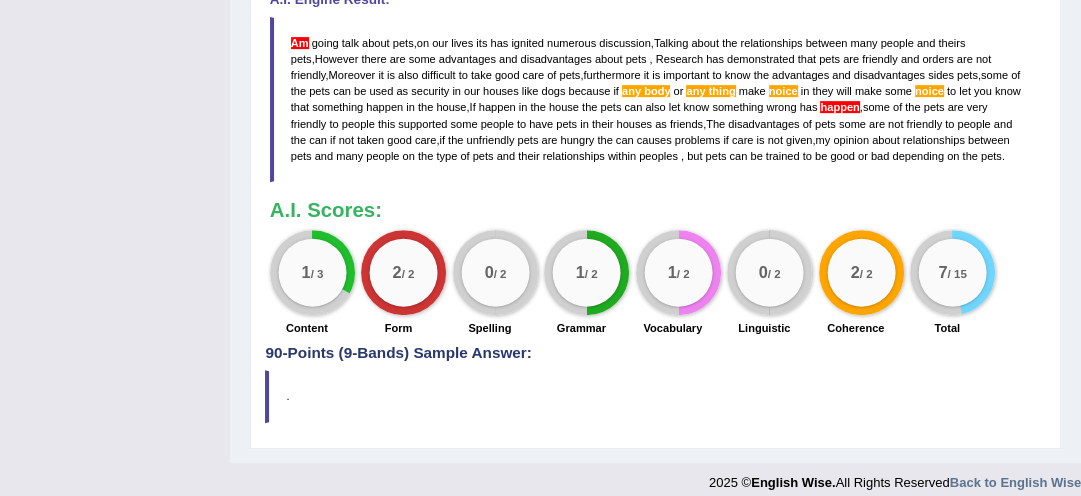 scroll, scrollTop: 655, scrollLeft: 0, axis: vertical 